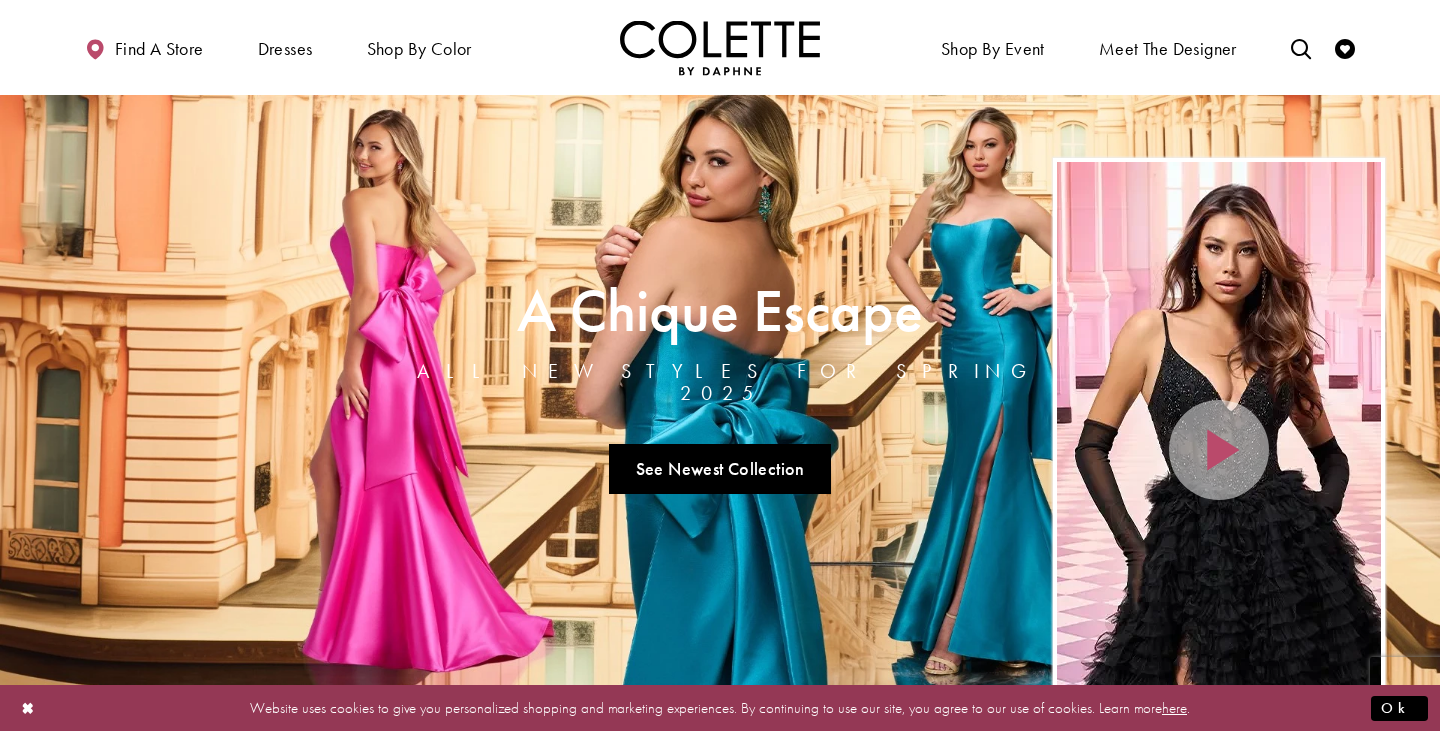 scroll, scrollTop: 0, scrollLeft: 0, axis: both 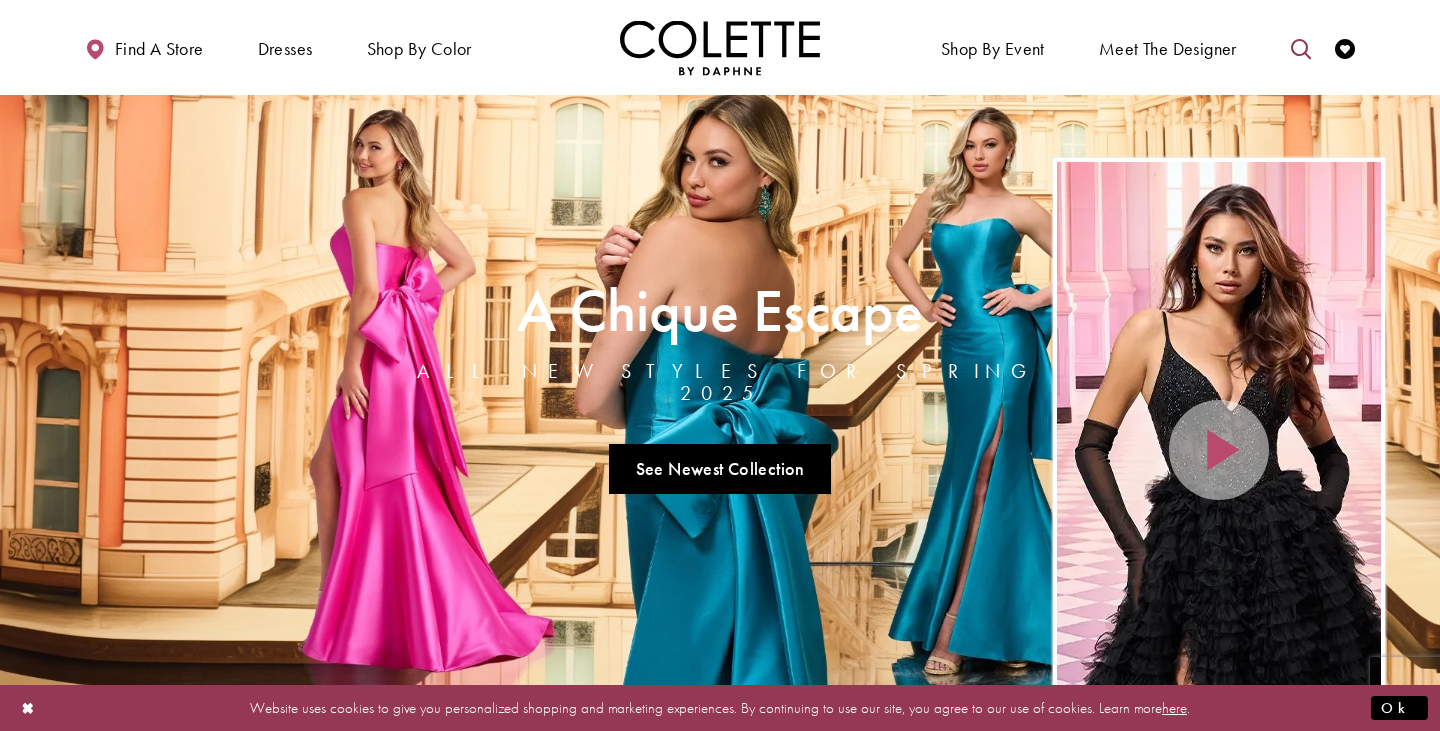 click at bounding box center [1301, 47] 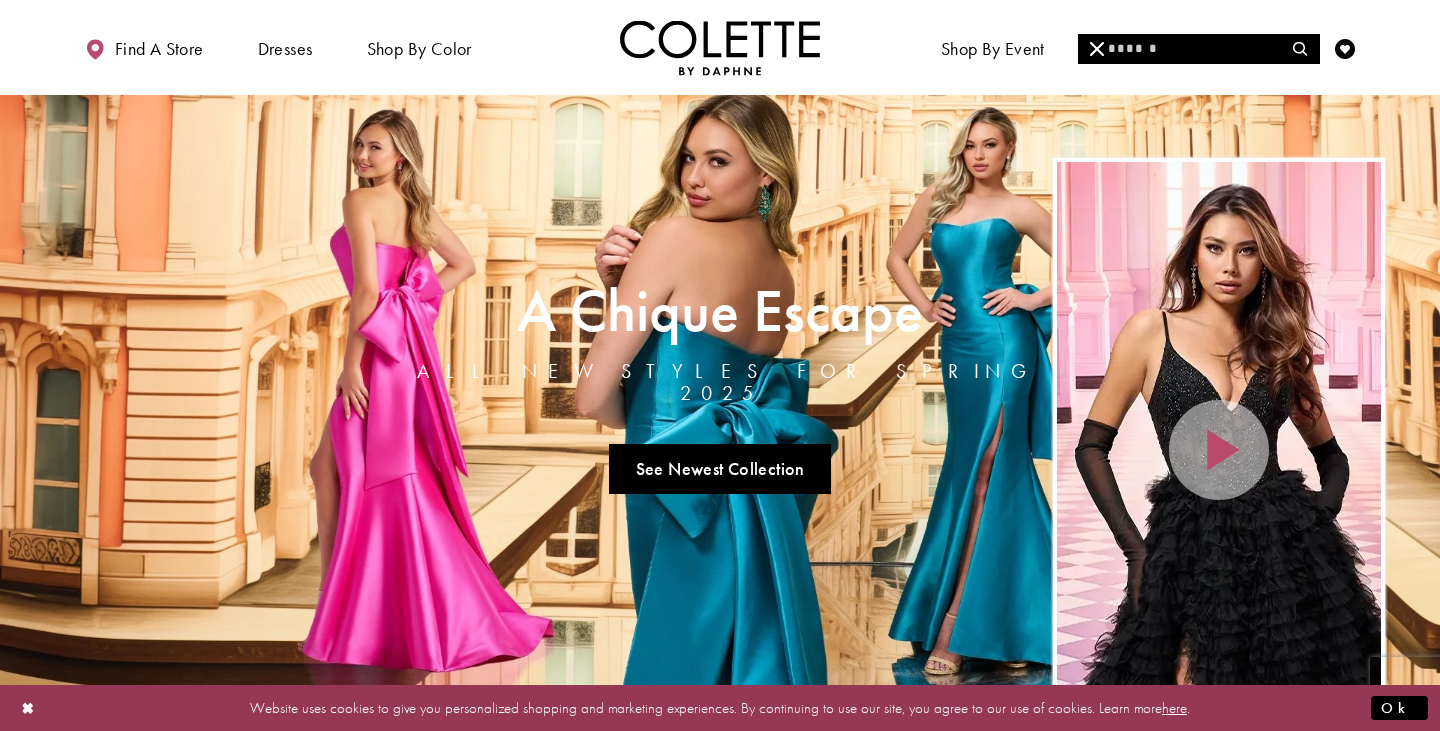 click at bounding box center [1198, 49] 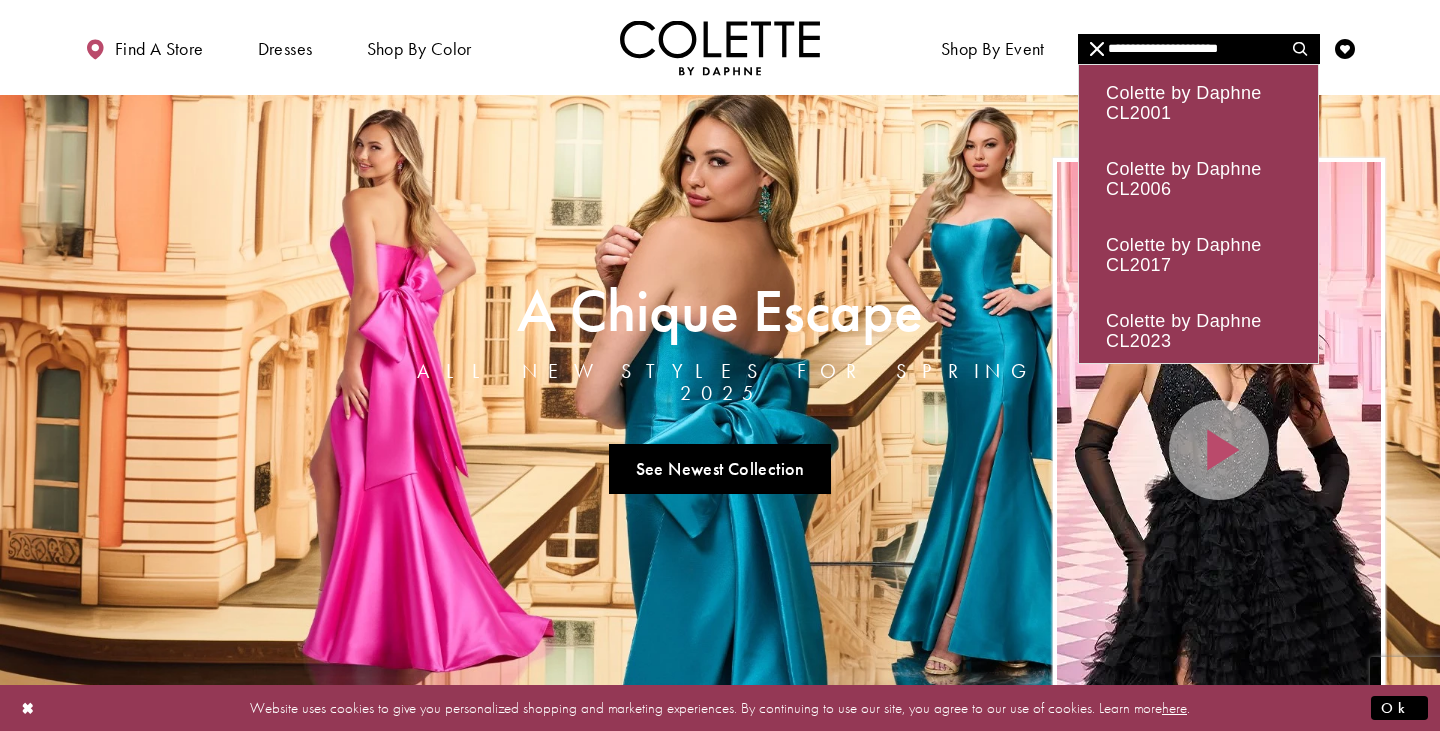 type on "**********" 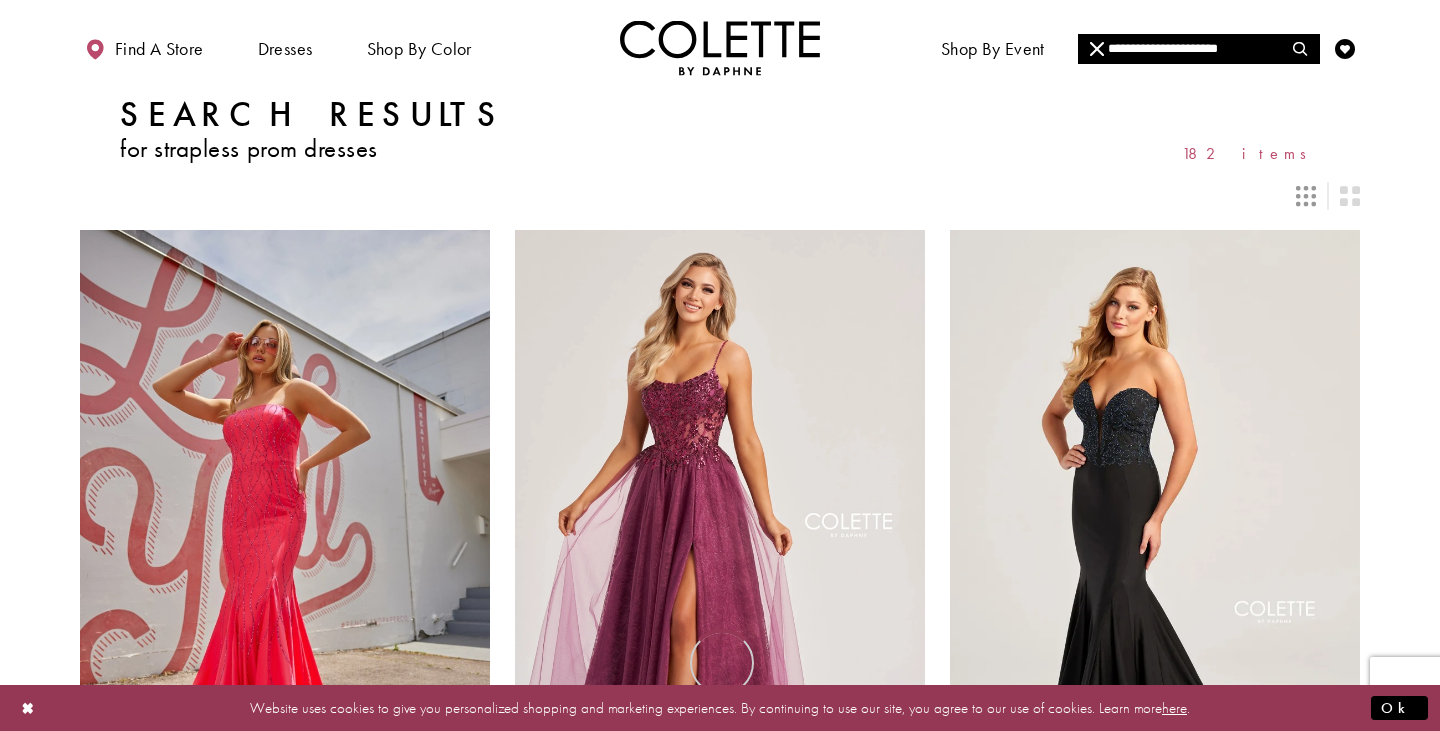 scroll, scrollTop: 0, scrollLeft: 0, axis: both 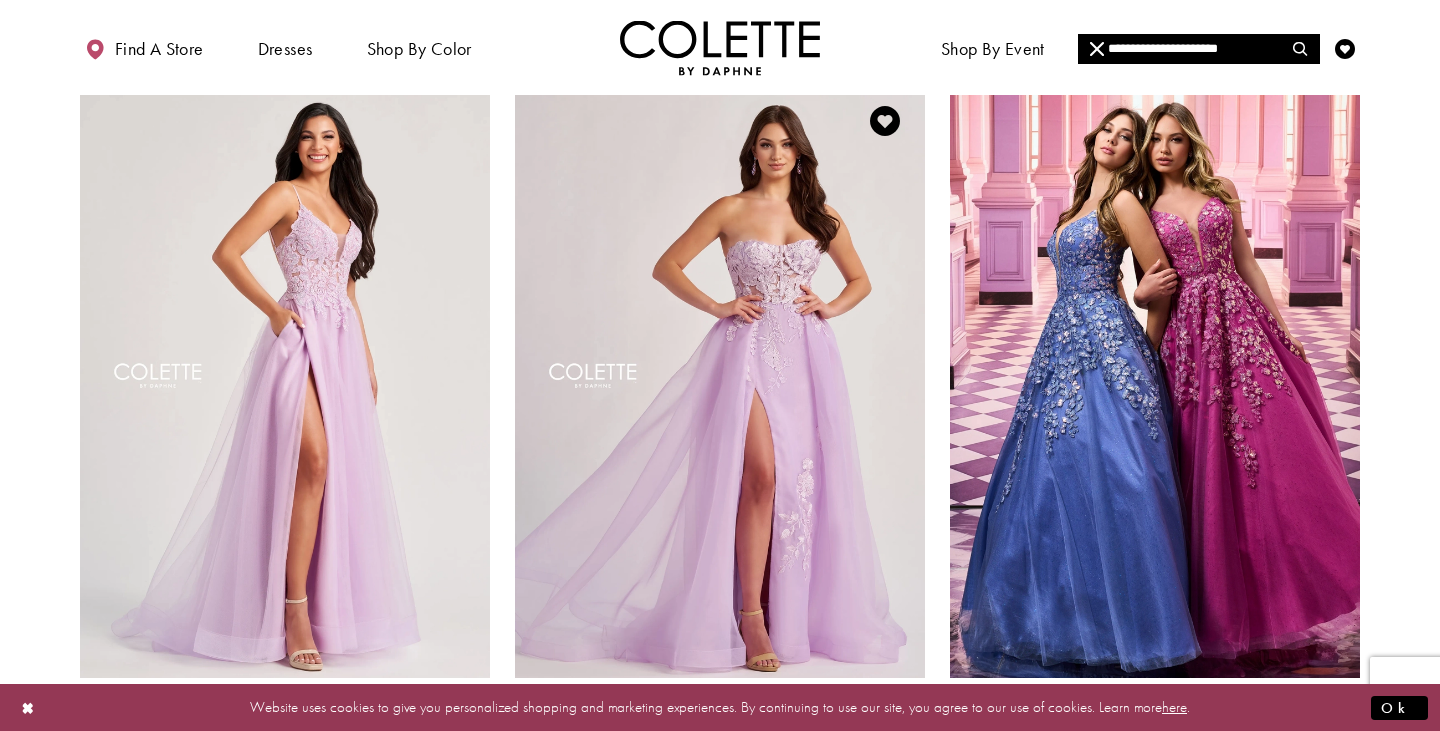 click at bounding box center (720, 379) 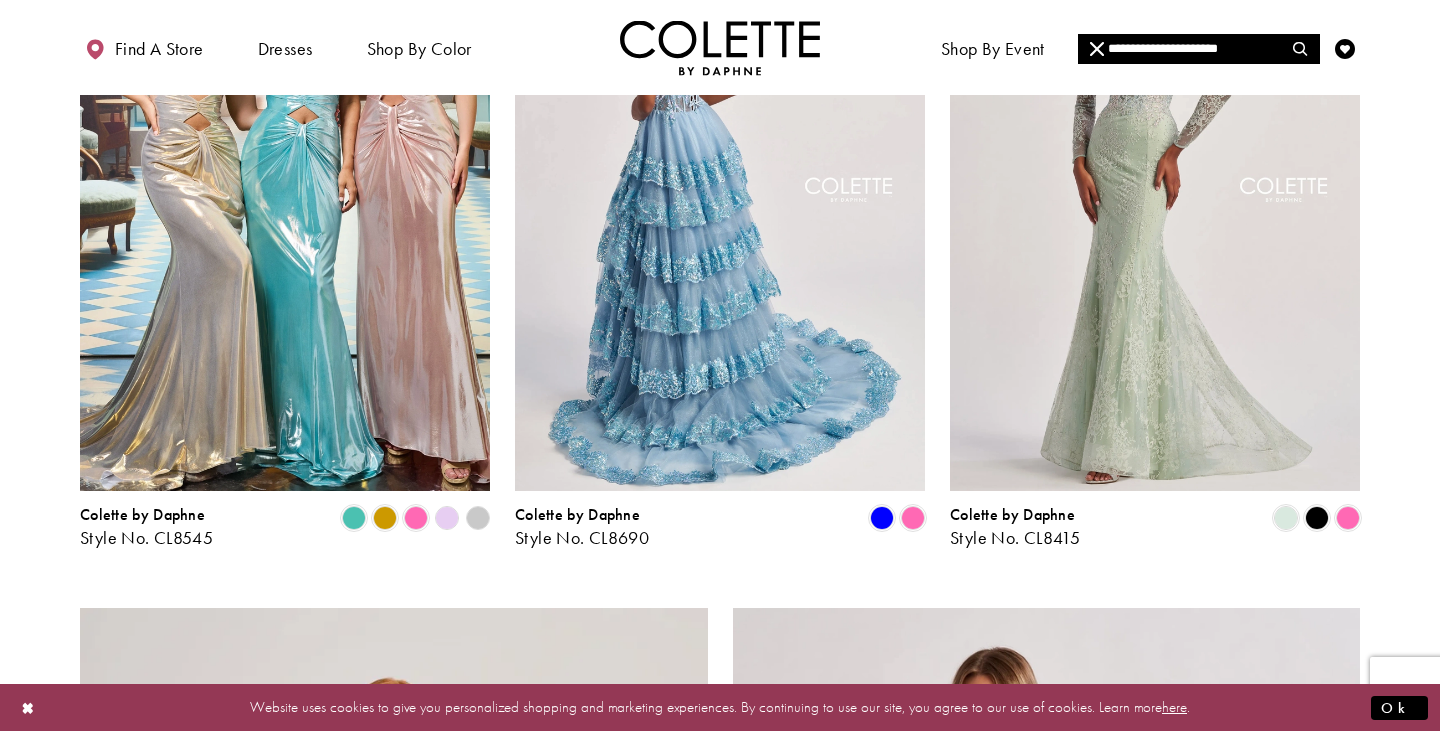 scroll, scrollTop: 2473, scrollLeft: 0, axis: vertical 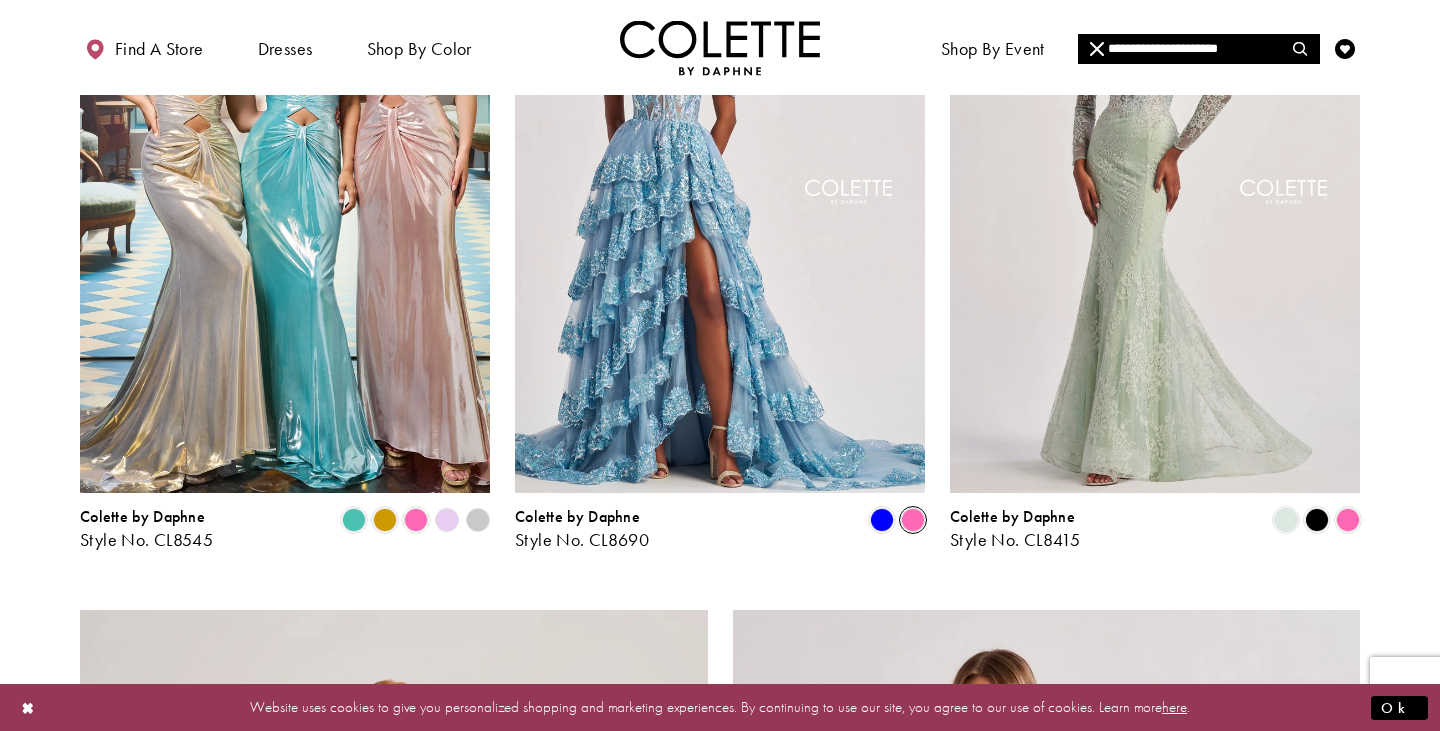 click at bounding box center (913, 520) 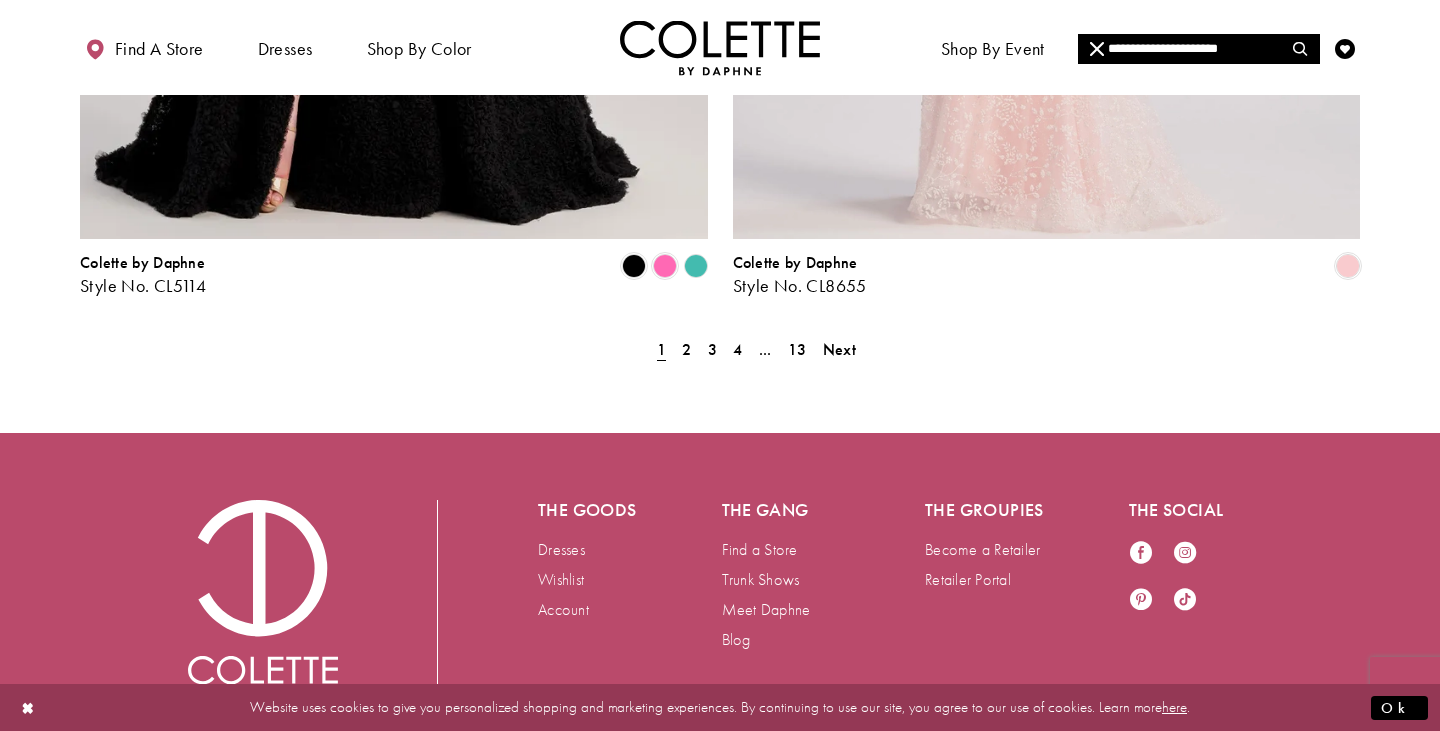 scroll, scrollTop: 3874, scrollLeft: 0, axis: vertical 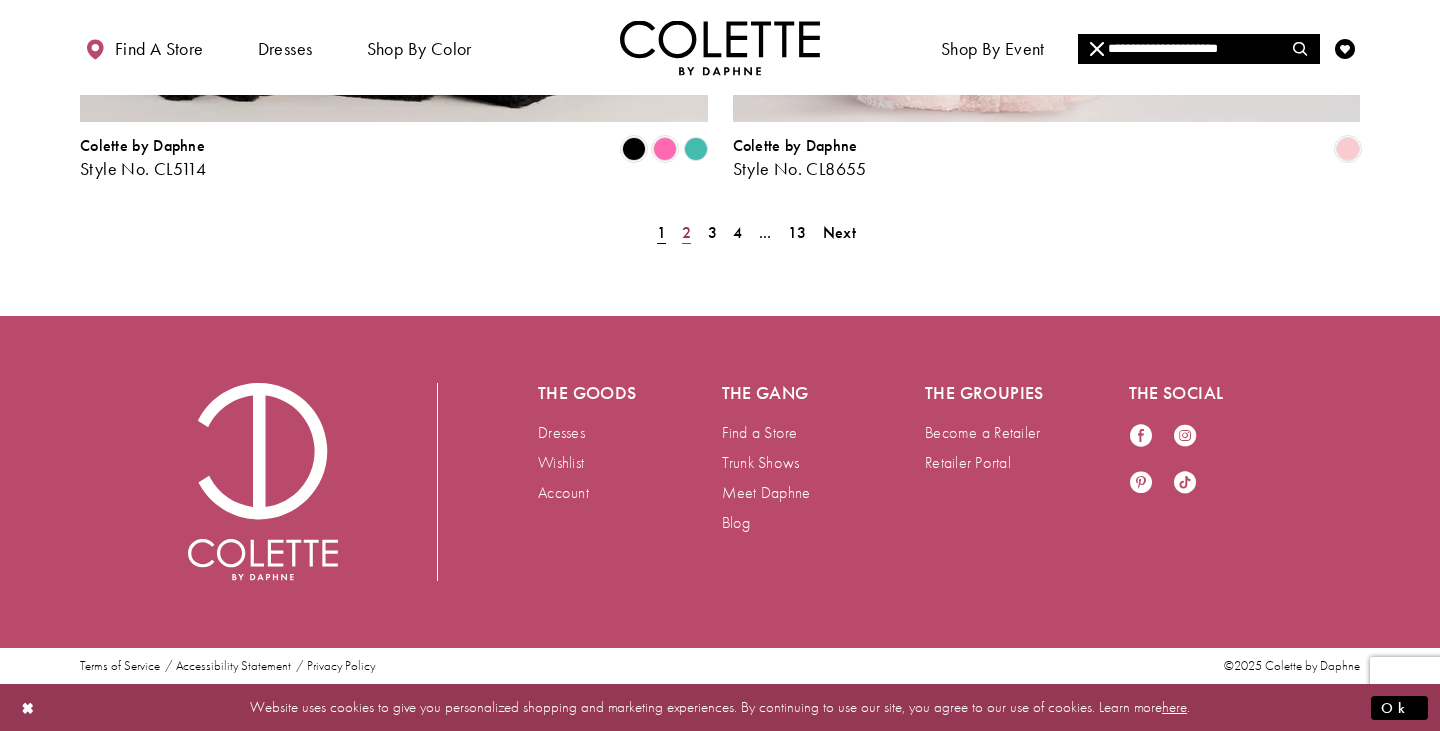 click on "2" at bounding box center [686, 232] 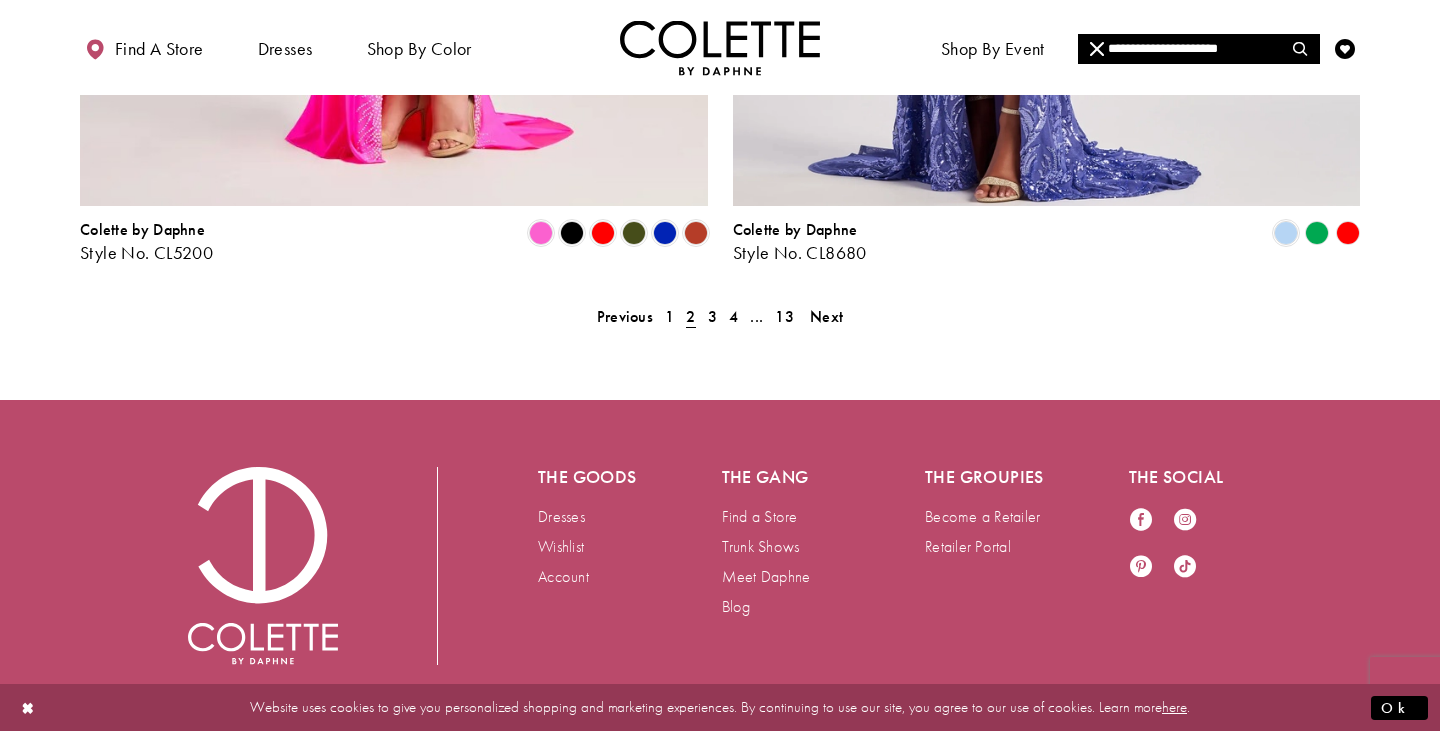 scroll, scrollTop: 3847, scrollLeft: 0, axis: vertical 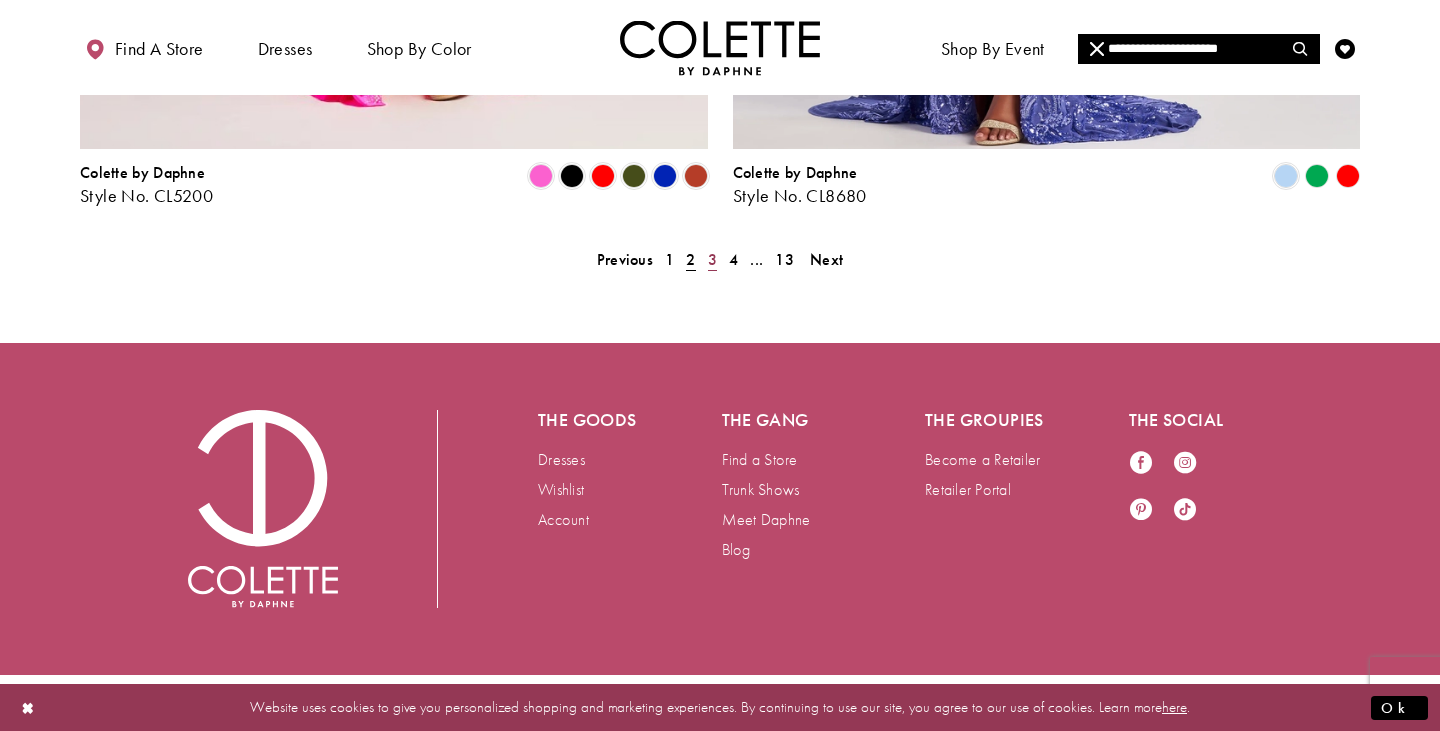 click on "3" at bounding box center [712, 259] 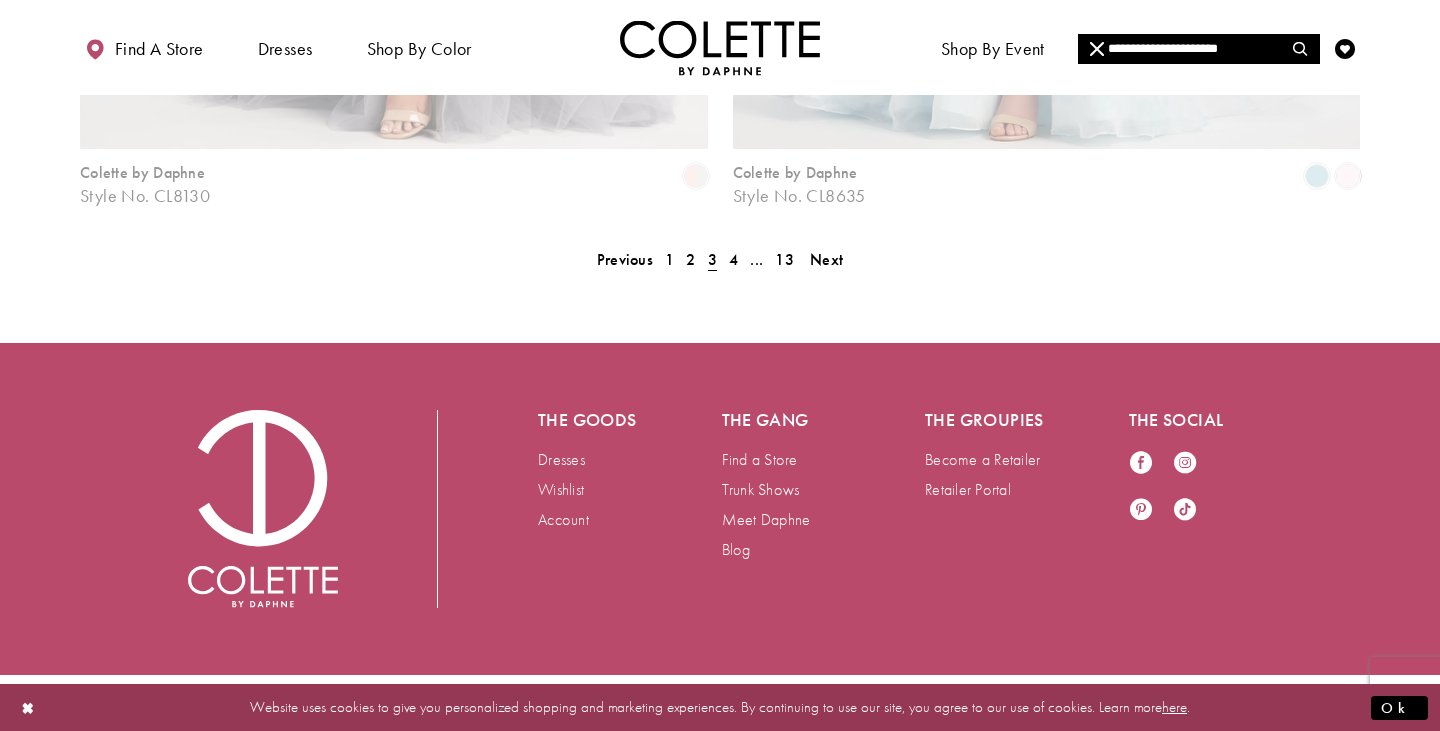 scroll, scrollTop: 135, scrollLeft: 0, axis: vertical 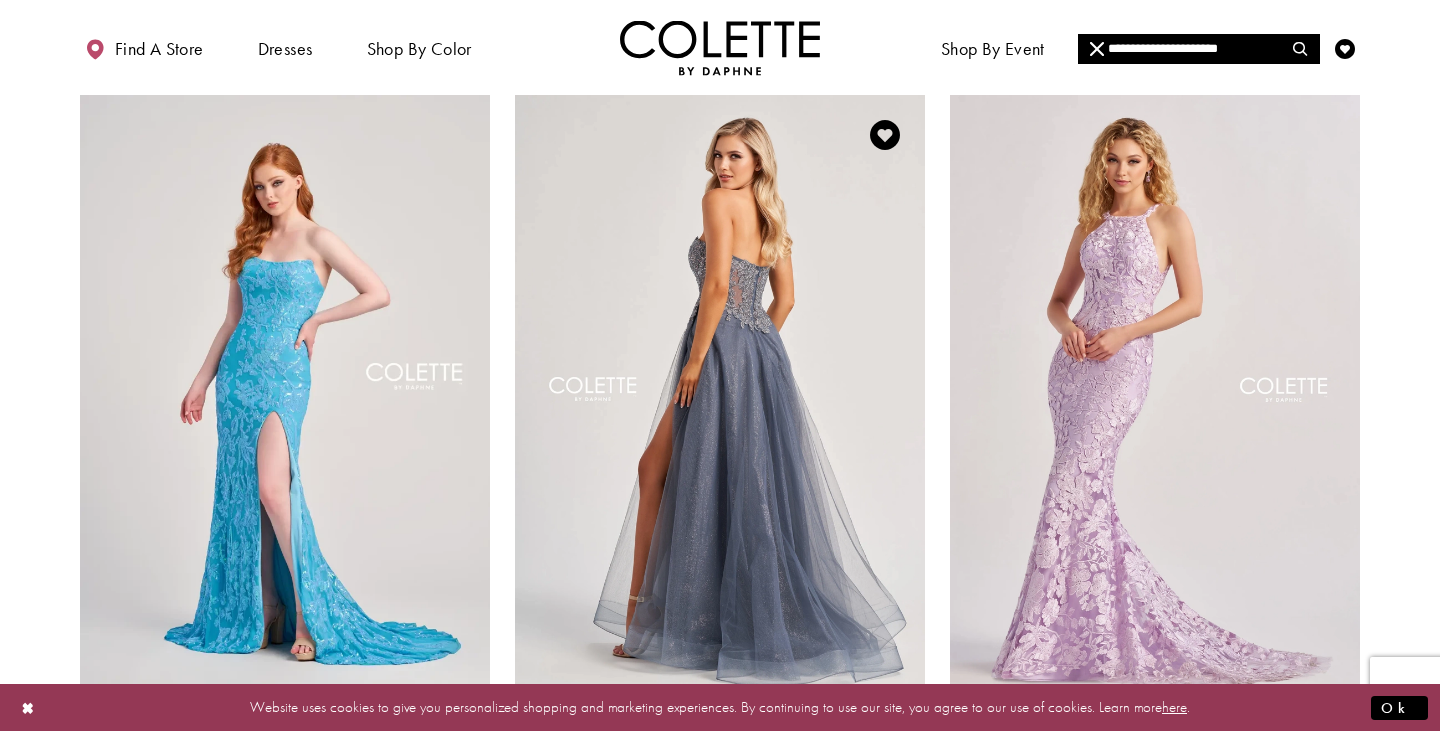 click at bounding box center (720, 393) 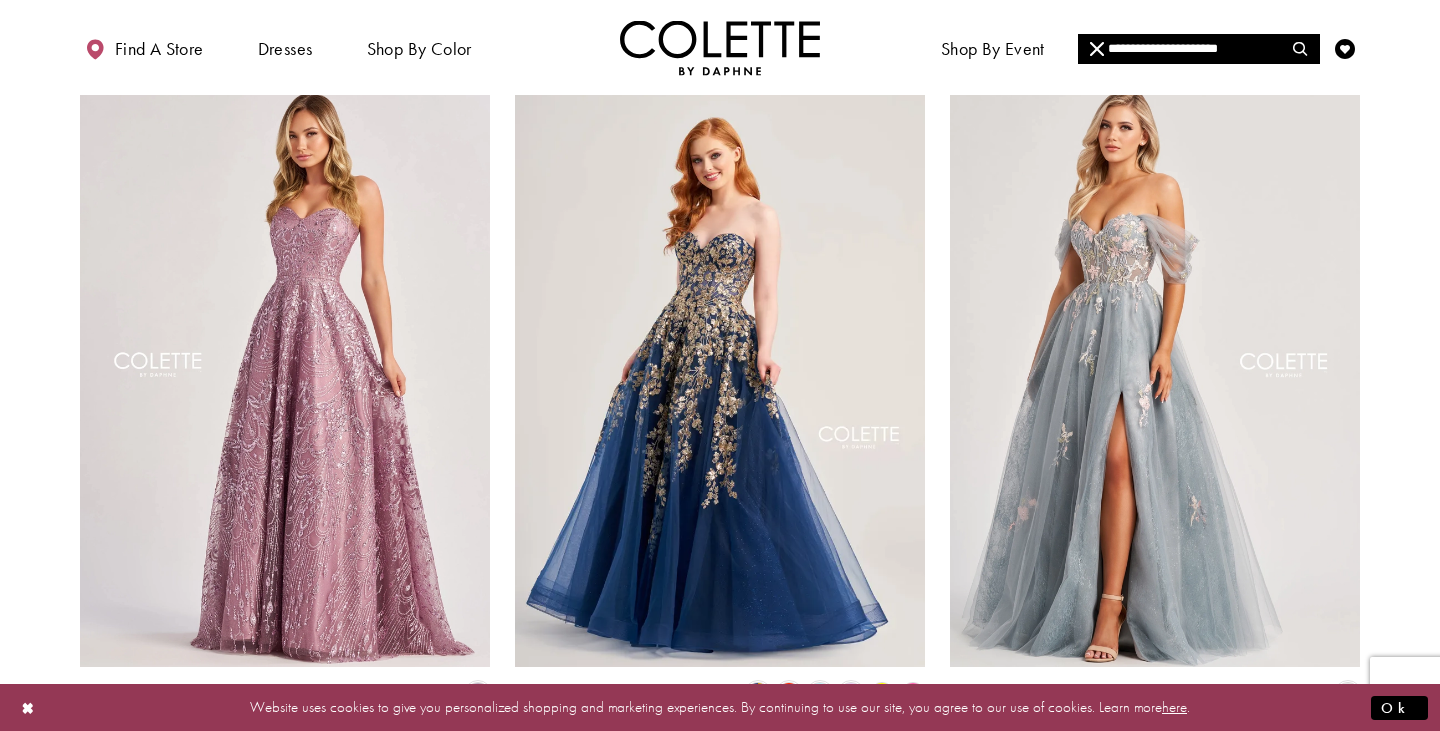 scroll, scrollTop: 875, scrollLeft: 0, axis: vertical 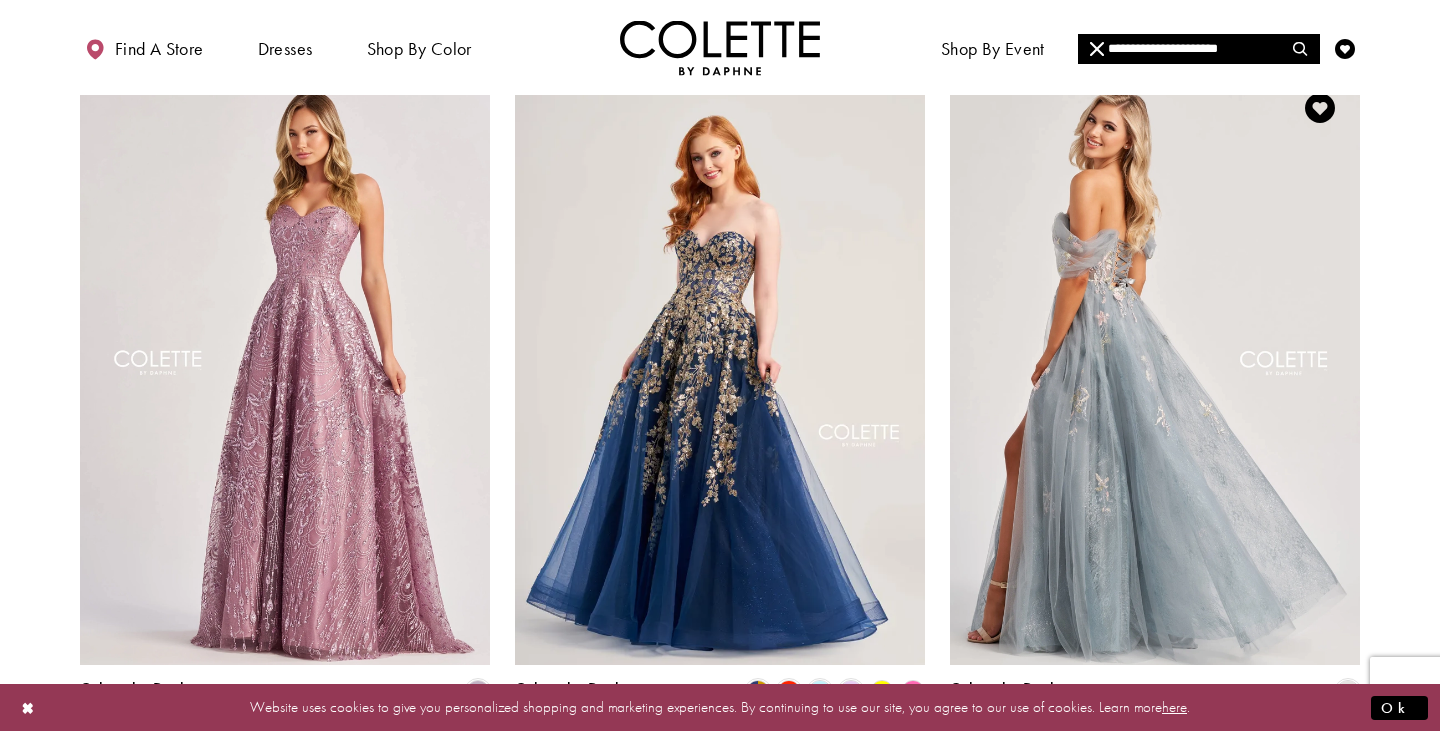 click at bounding box center [1155, 366] 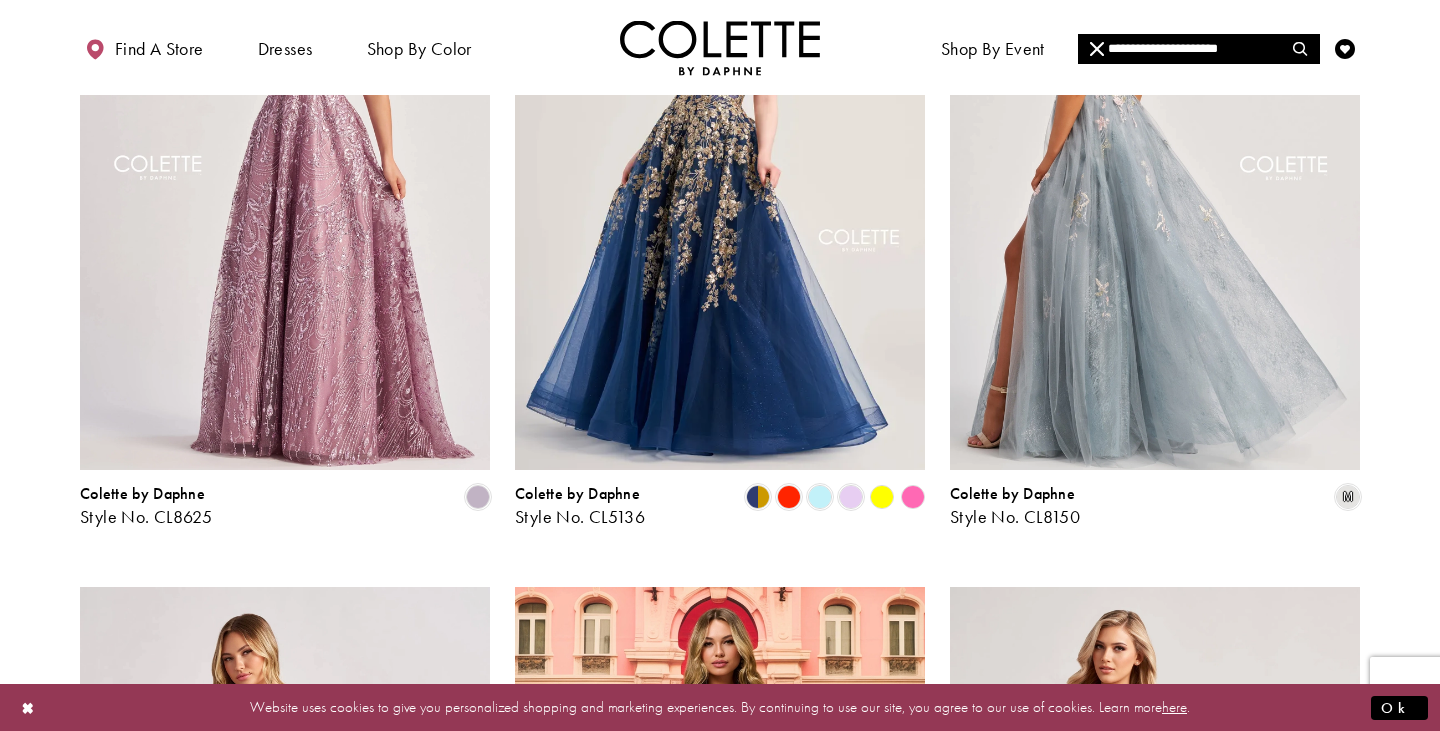 scroll, scrollTop: 1068, scrollLeft: 0, axis: vertical 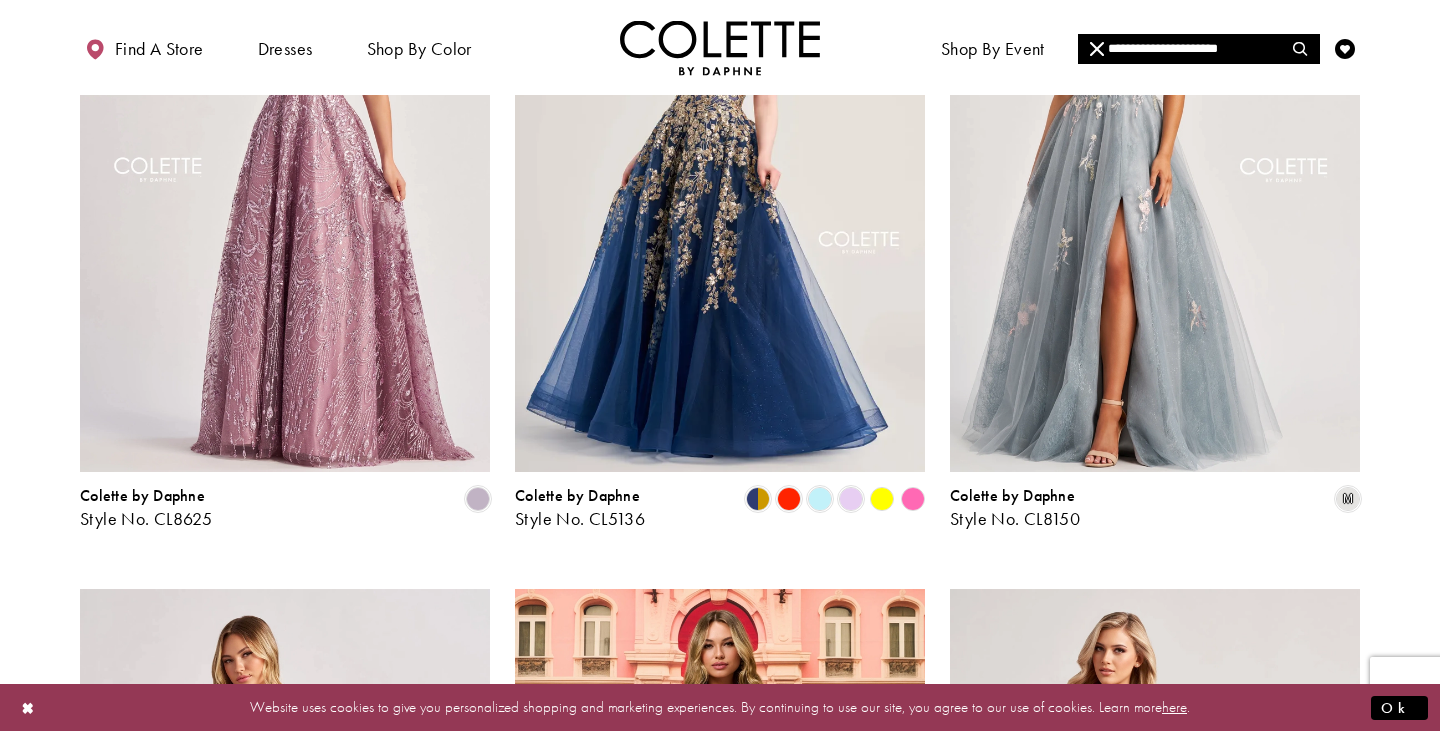 click 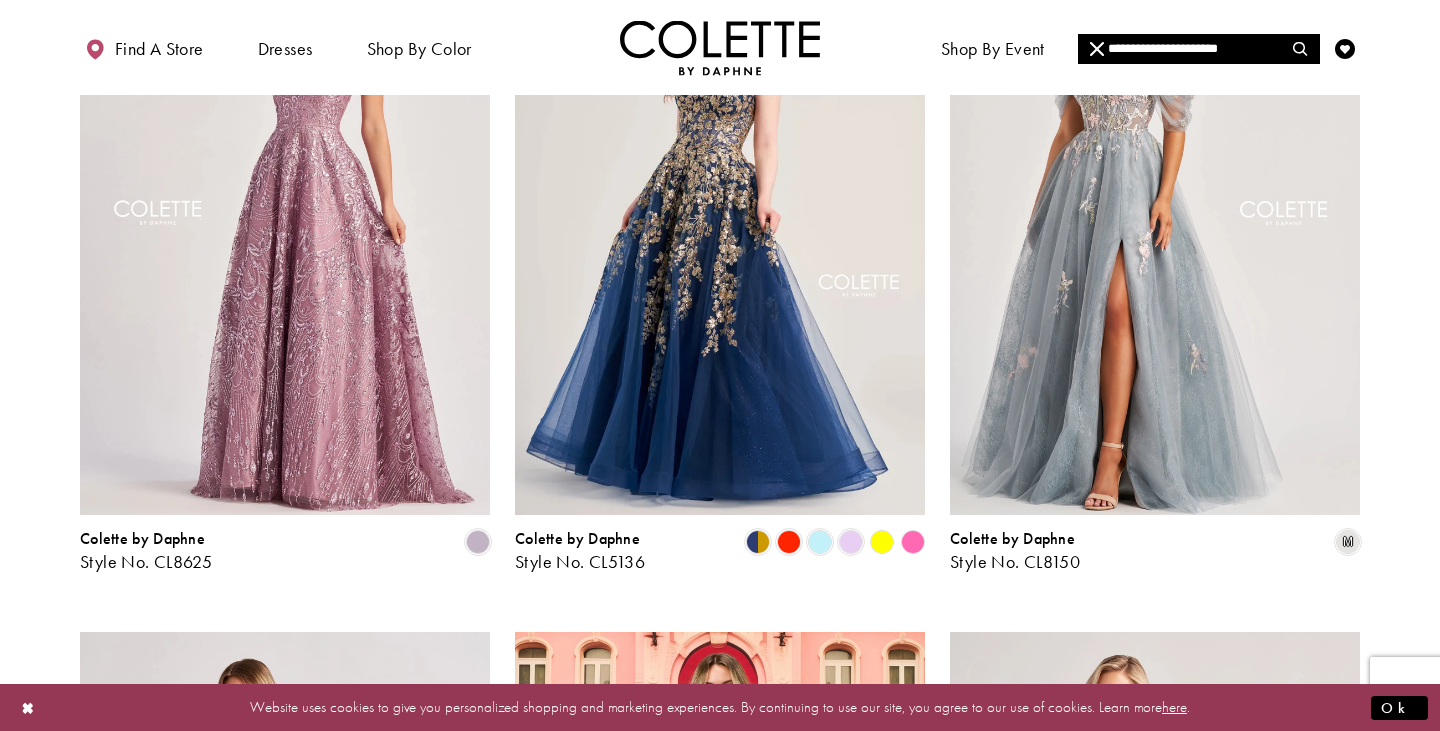 scroll, scrollTop: 1015, scrollLeft: 0, axis: vertical 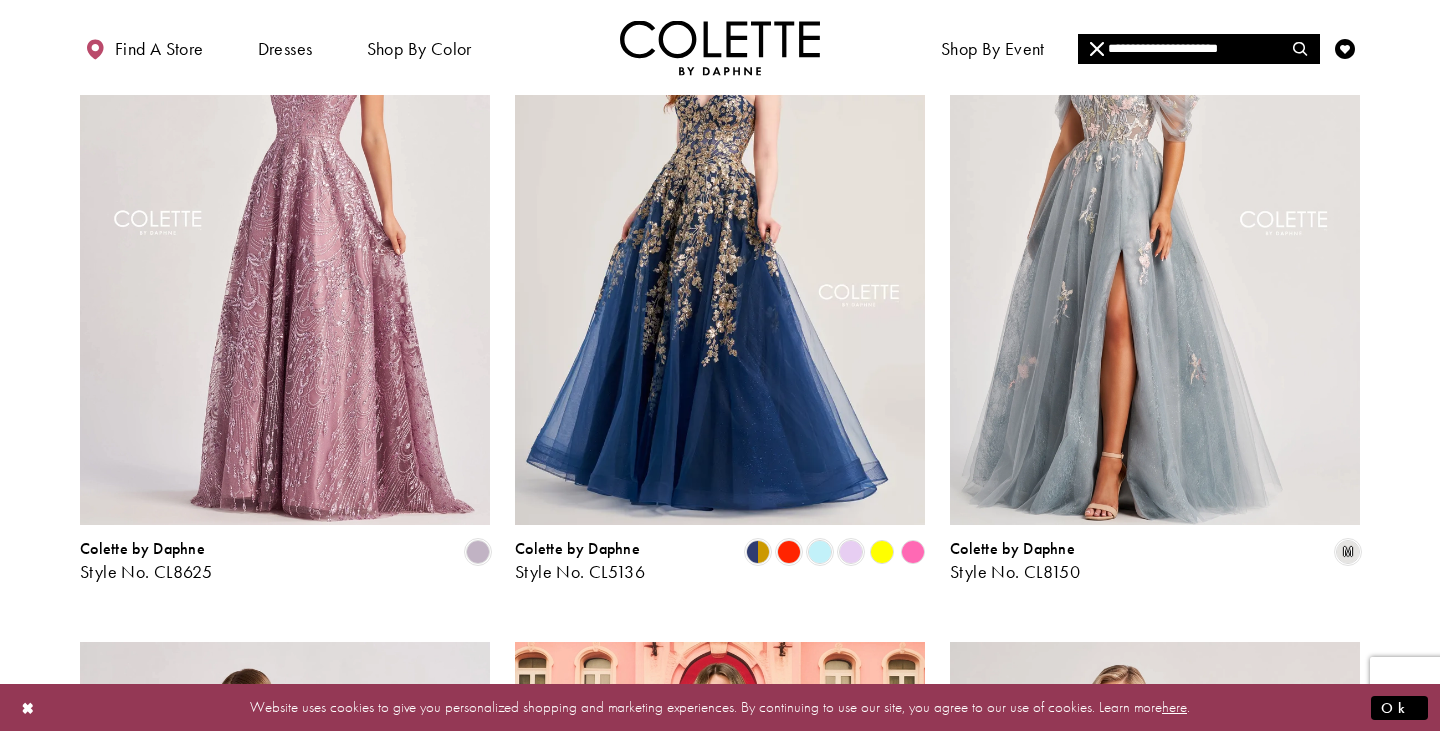 click 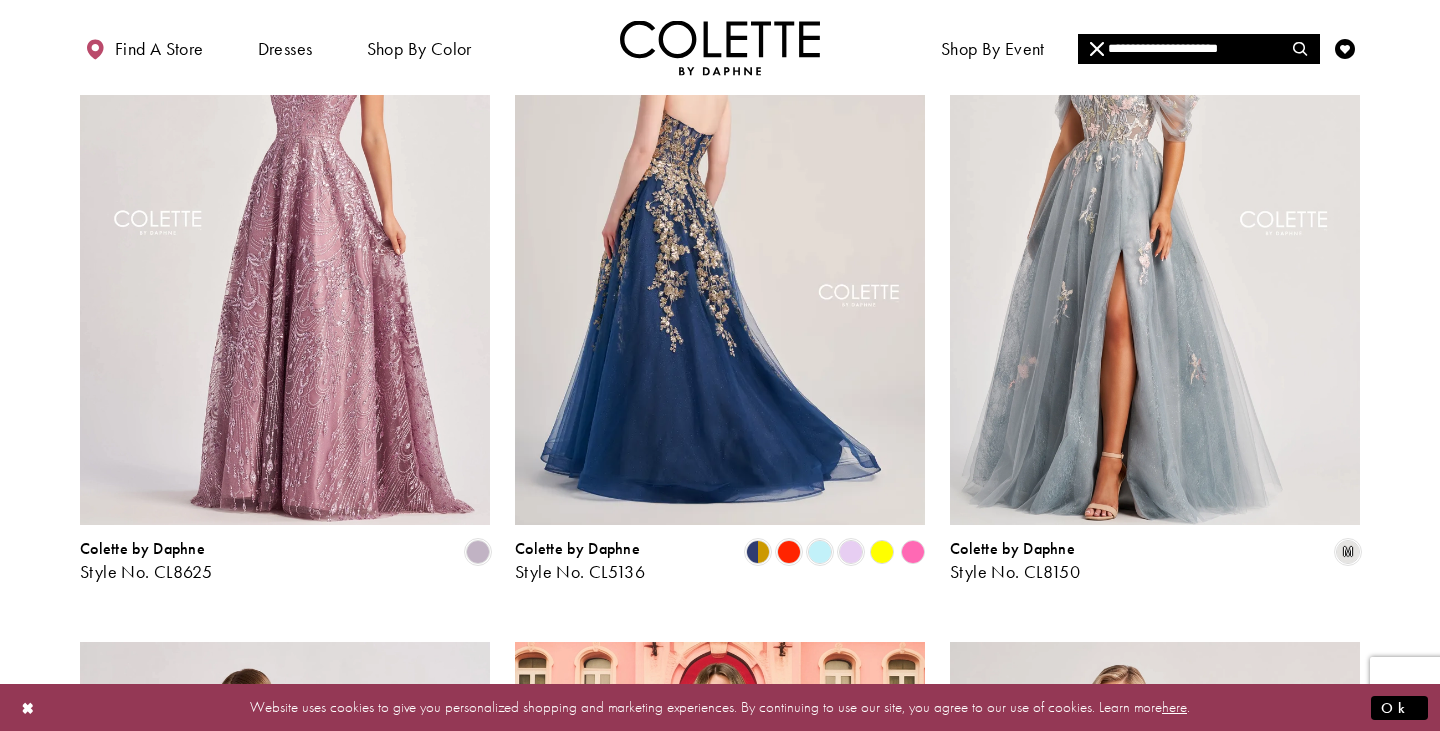 click at bounding box center [720, 226] 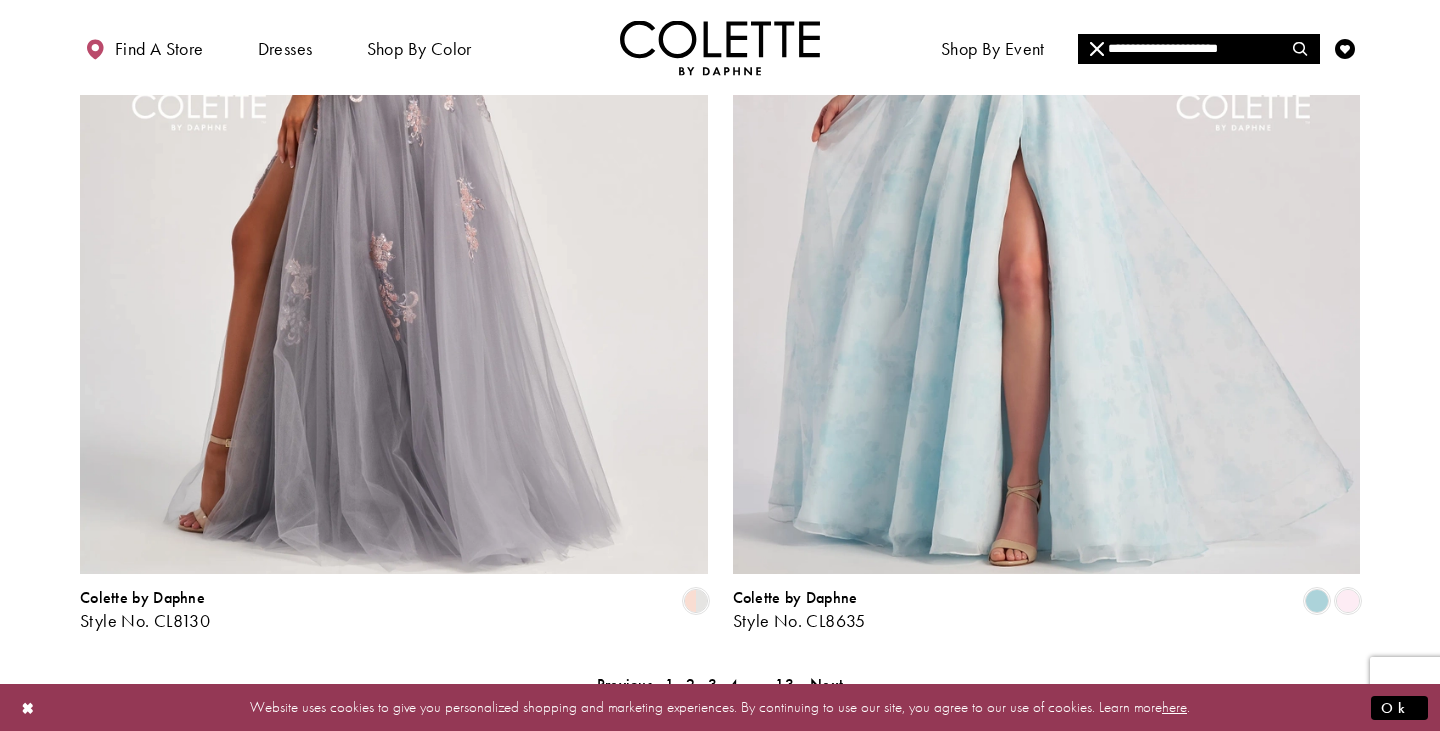 scroll, scrollTop: 3423, scrollLeft: 0, axis: vertical 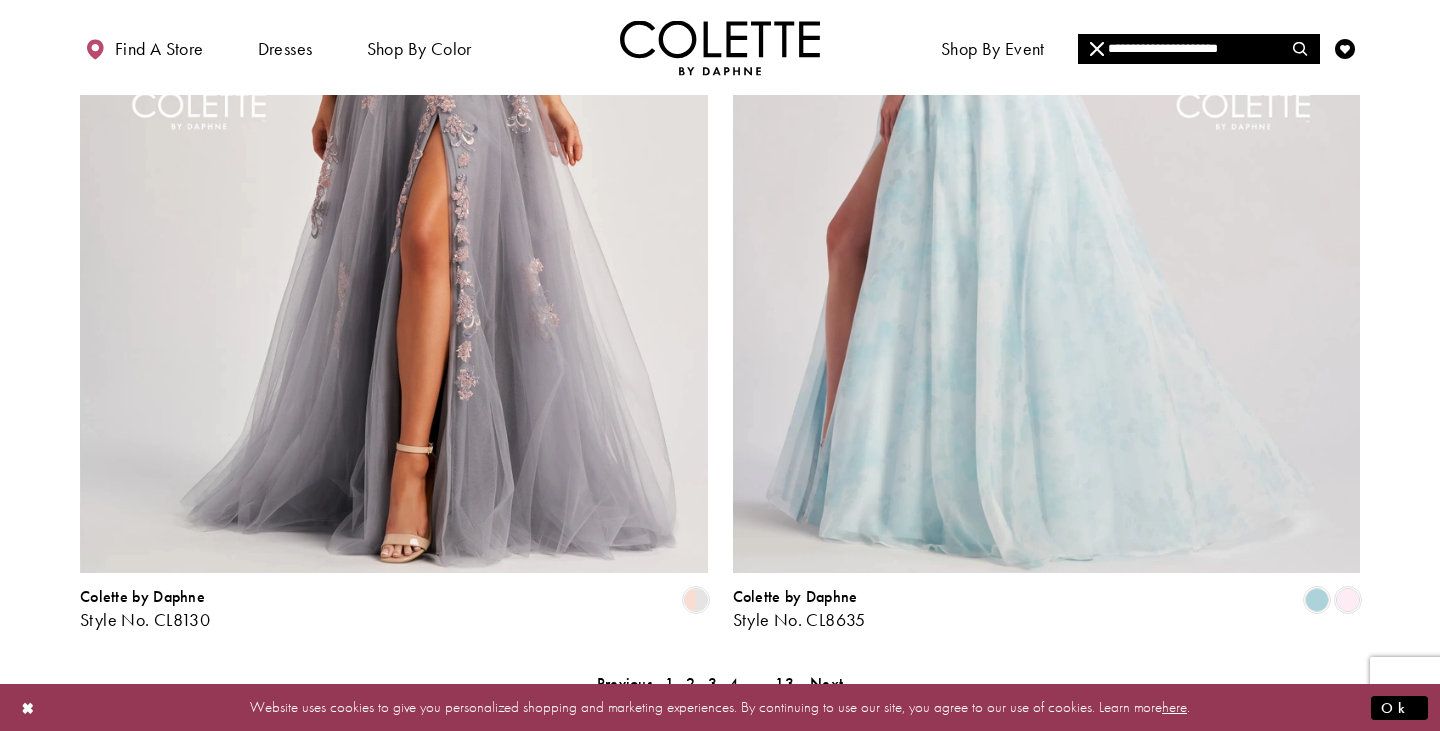 click at bounding box center [1047, 116] 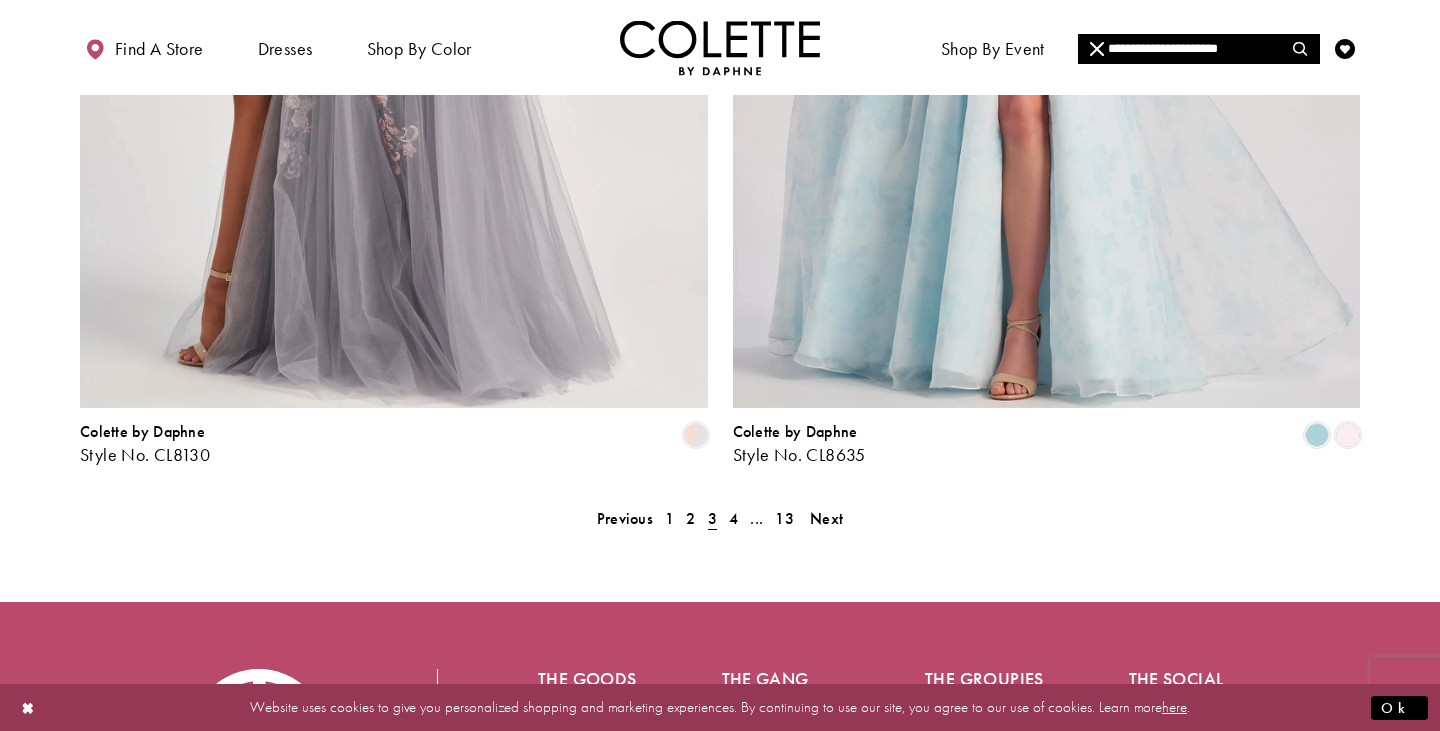 scroll, scrollTop: 3874, scrollLeft: 0, axis: vertical 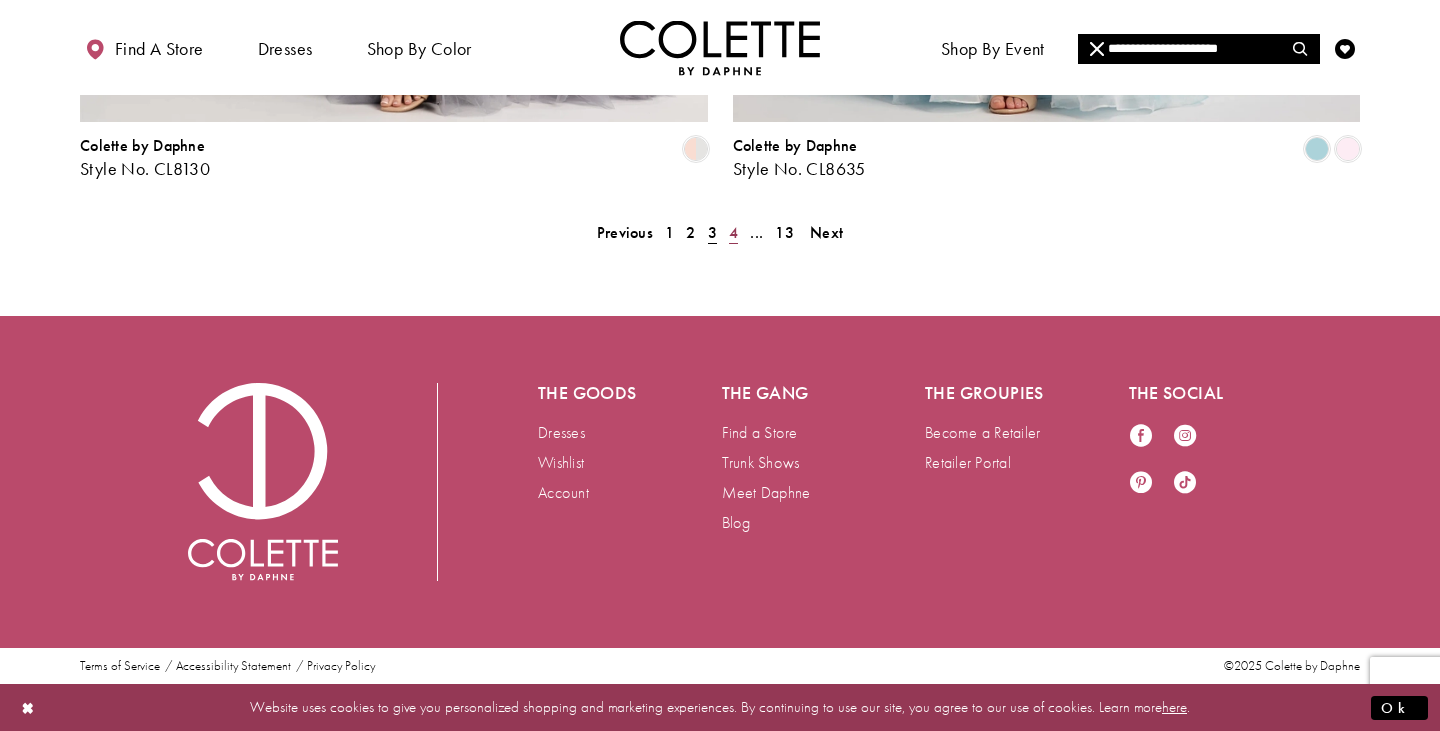 click on "4" at bounding box center (733, 232) 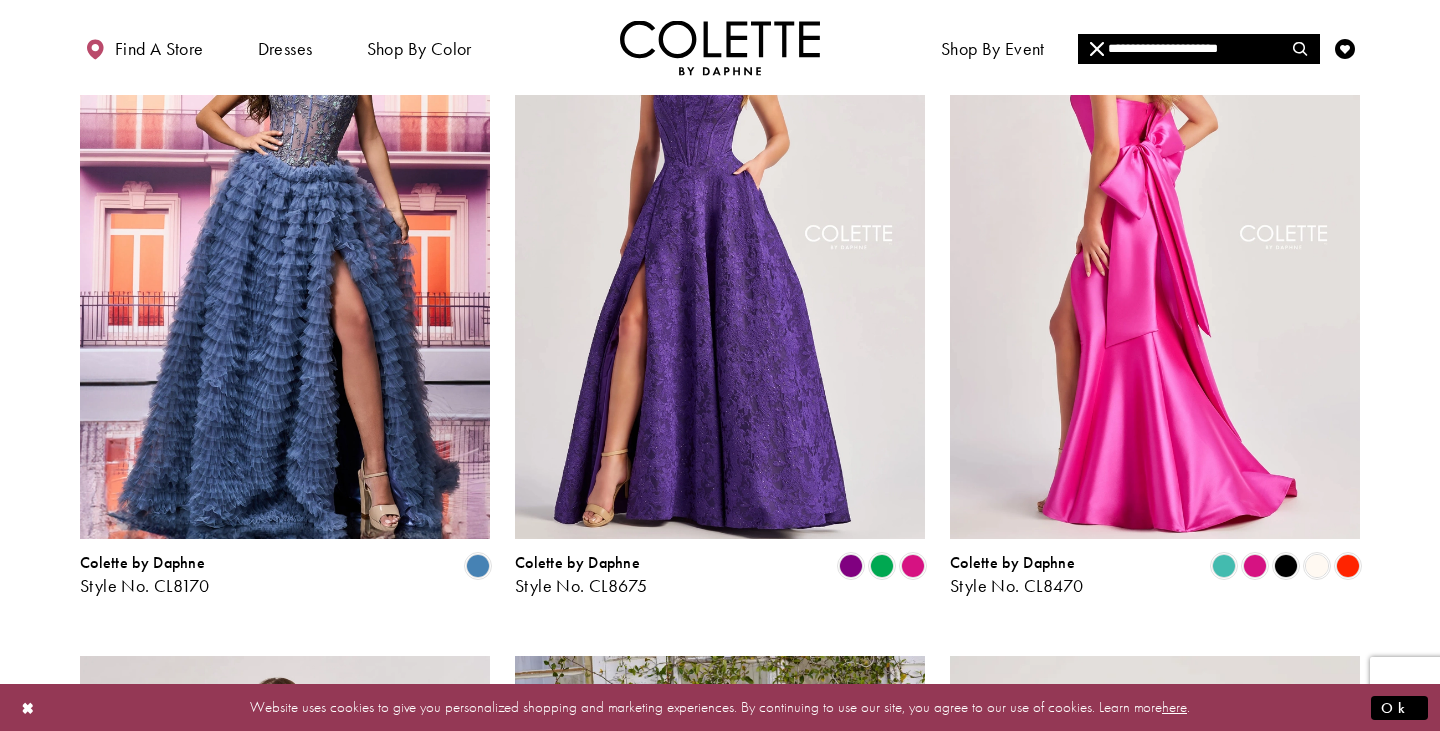scroll, scrollTop: 1011, scrollLeft: 0, axis: vertical 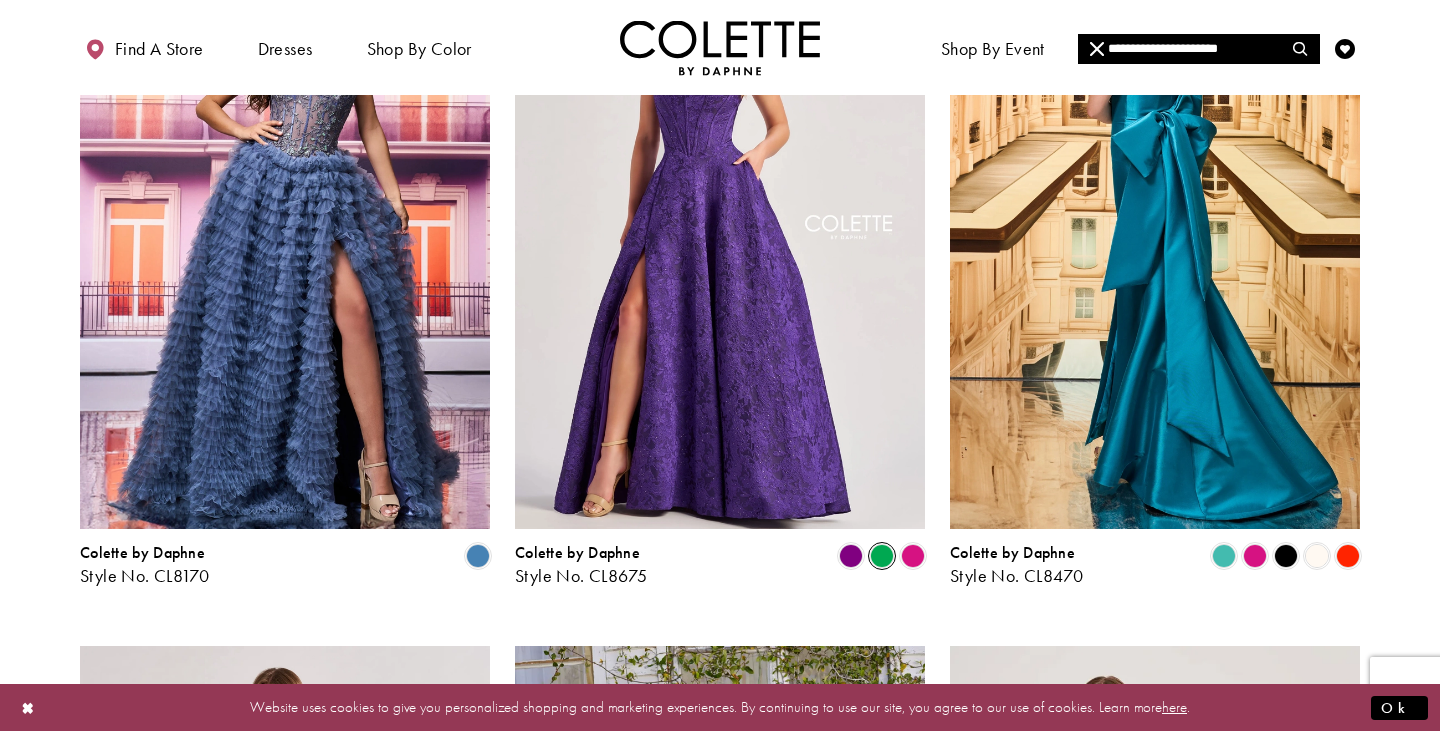 click at bounding box center (882, 556) 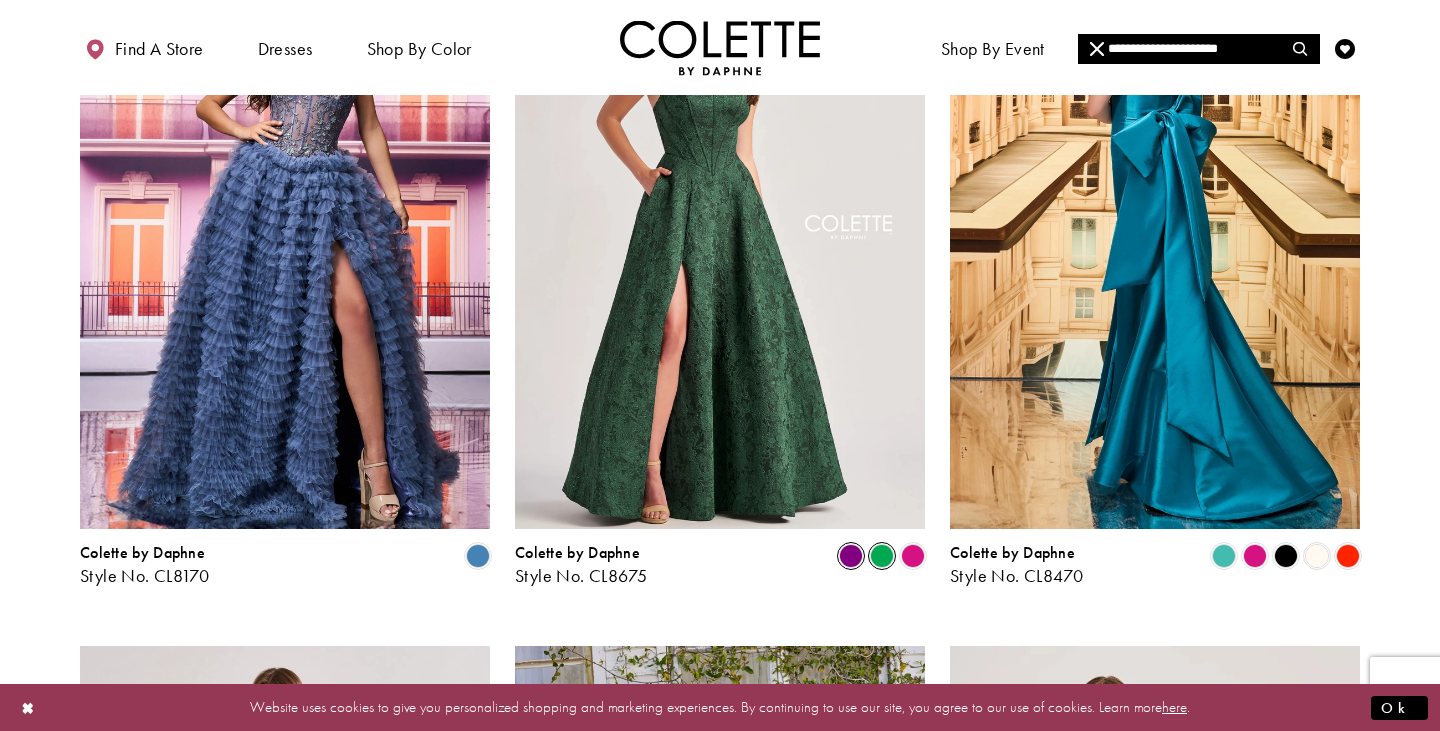 click at bounding box center [851, 556] 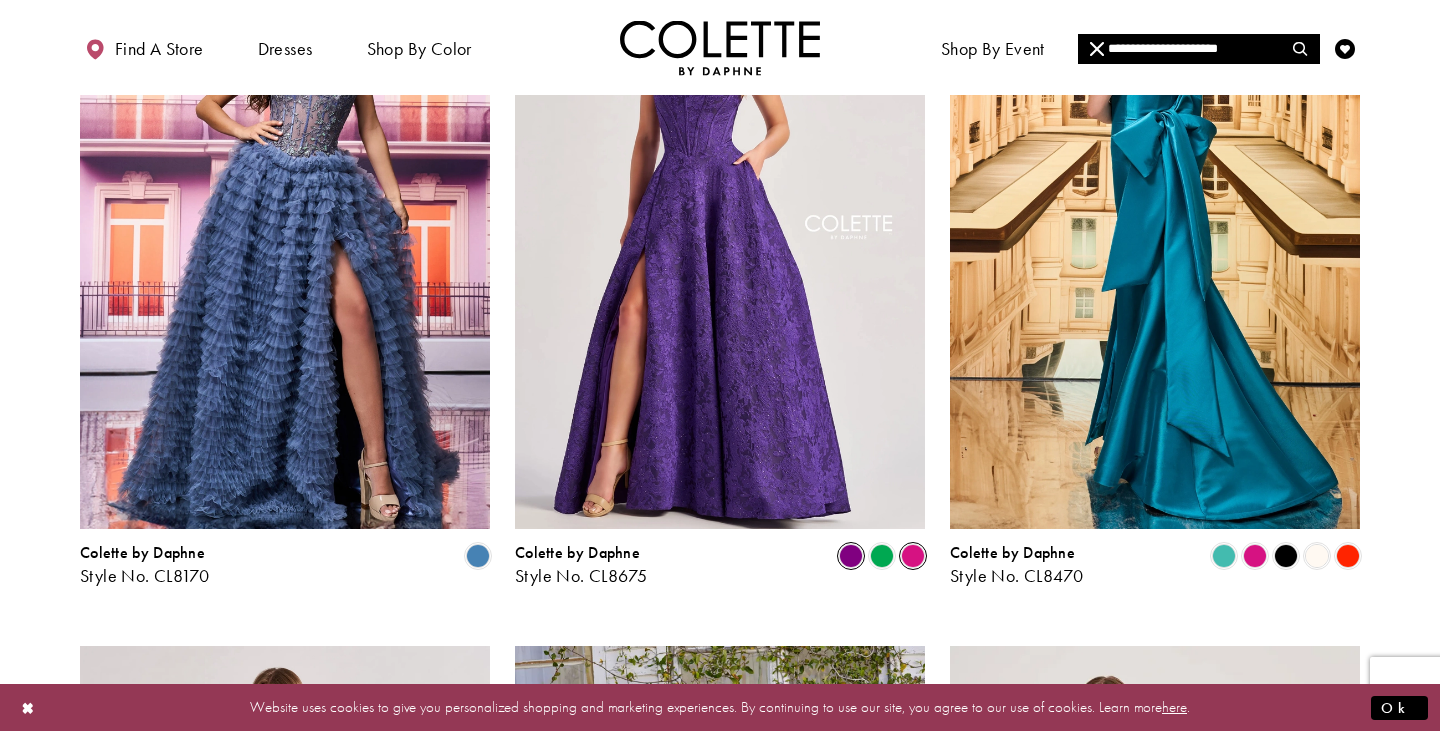 click at bounding box center (913, 556) 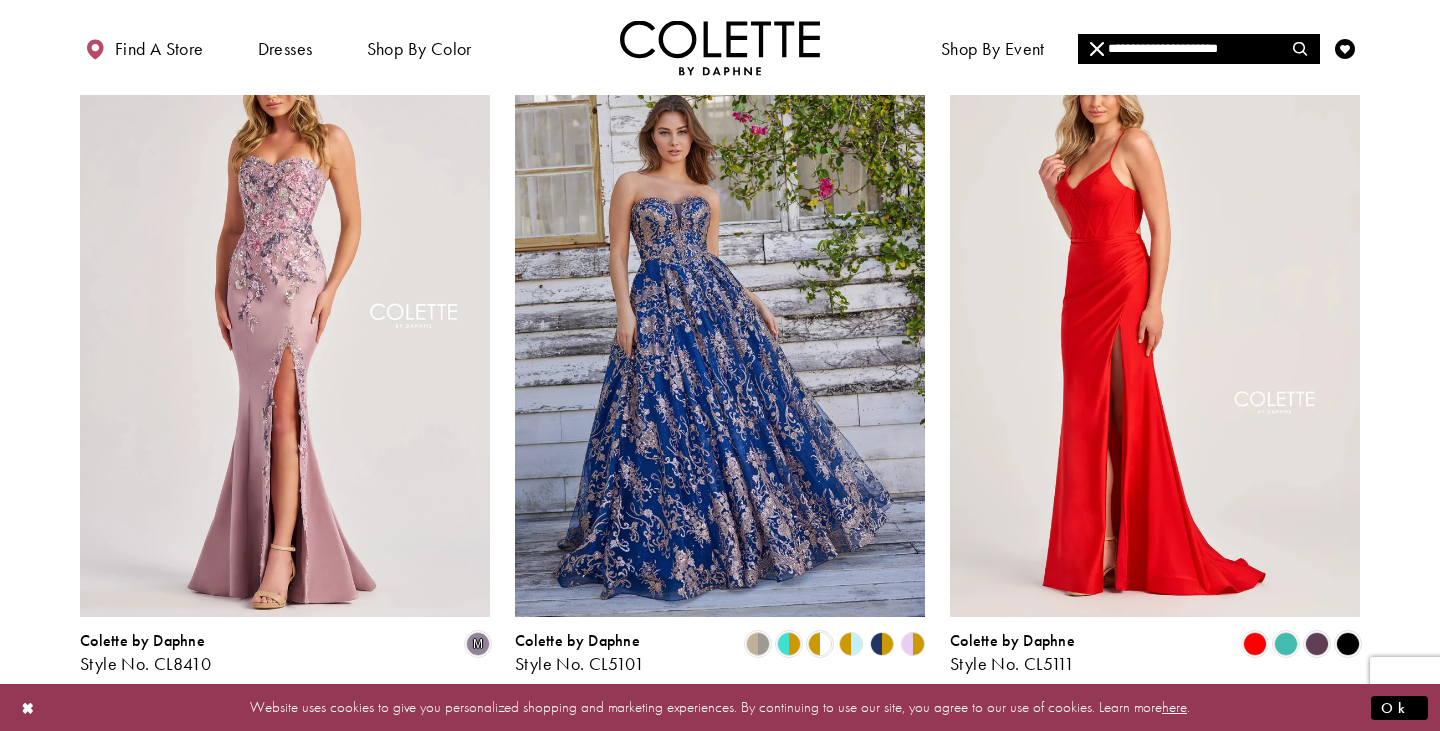 scroll, scrollTop: 1660, scrollLeft: 0, axis: vertical 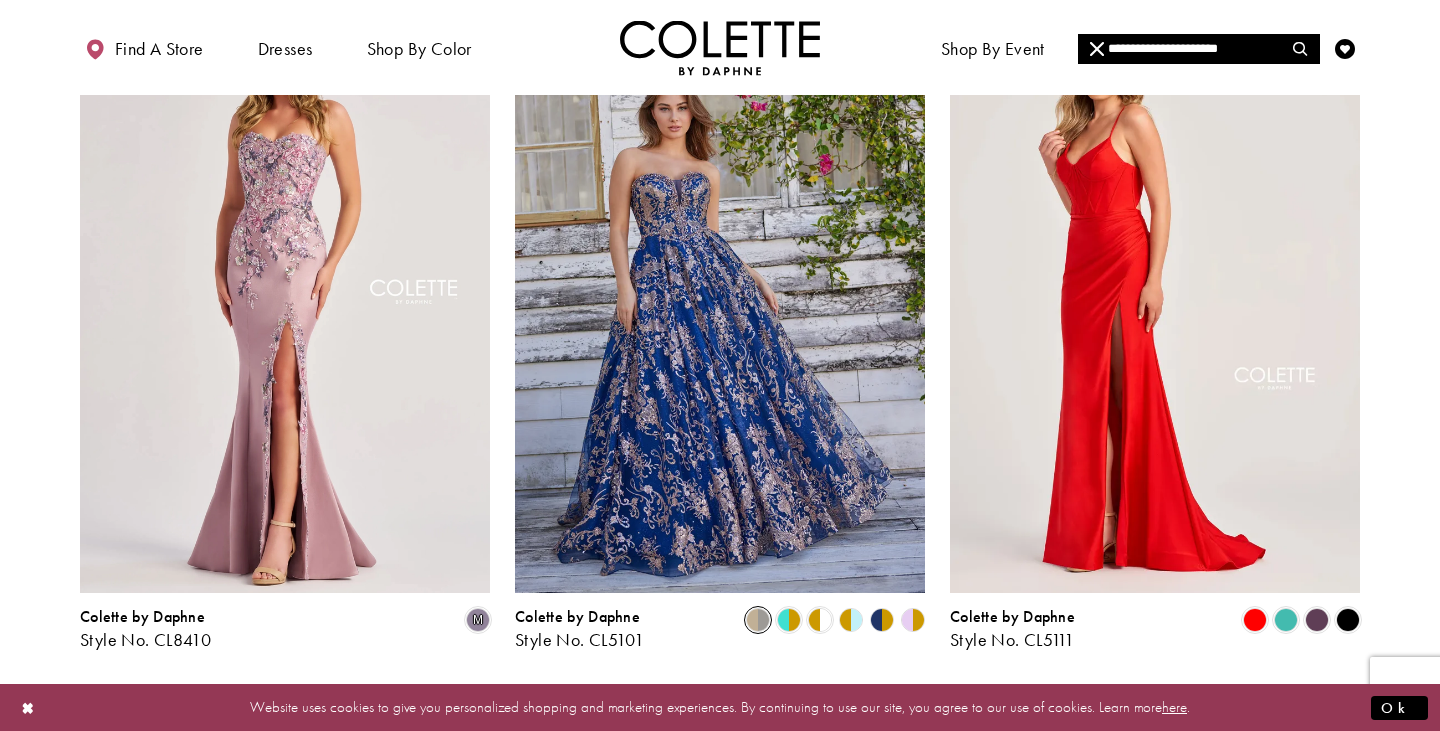 click at bounding box center (758, 620) 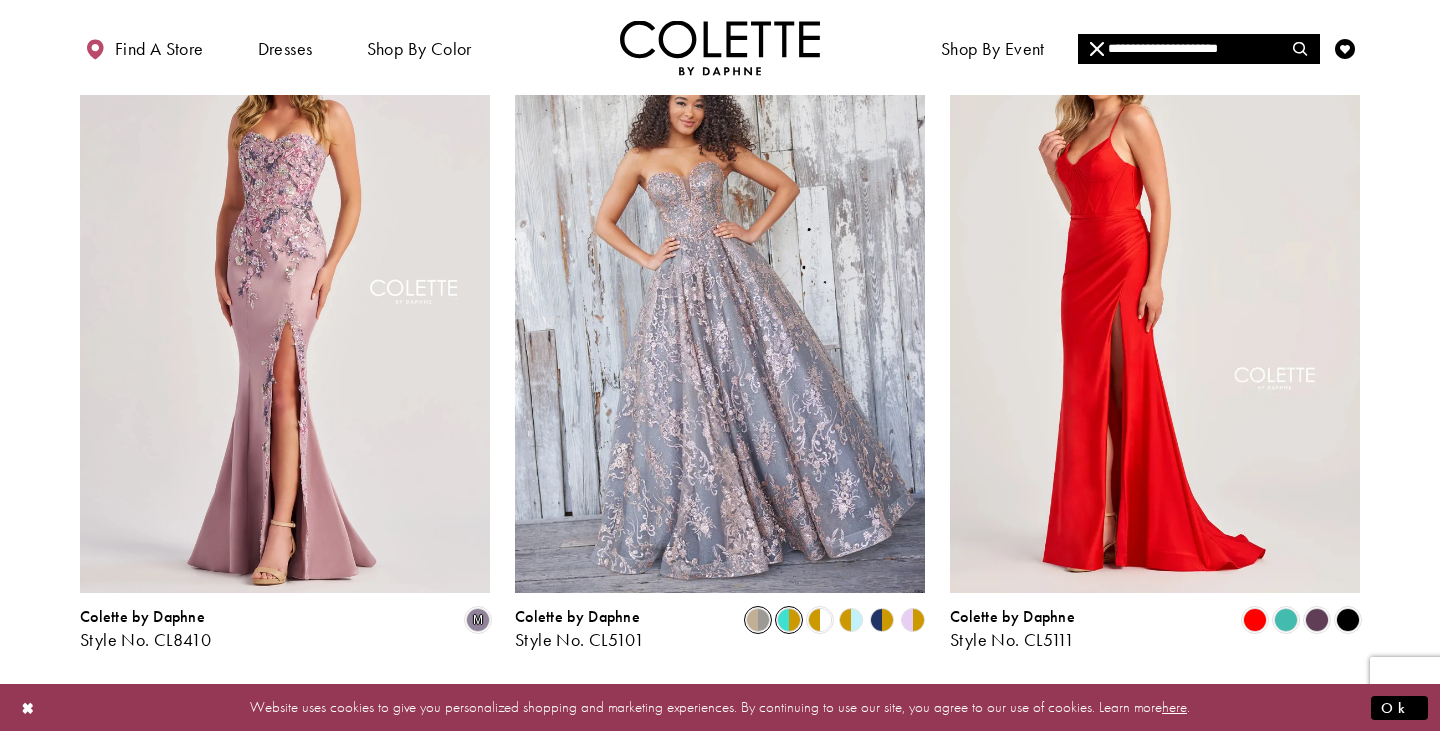 click at bounding box center (789, 620) 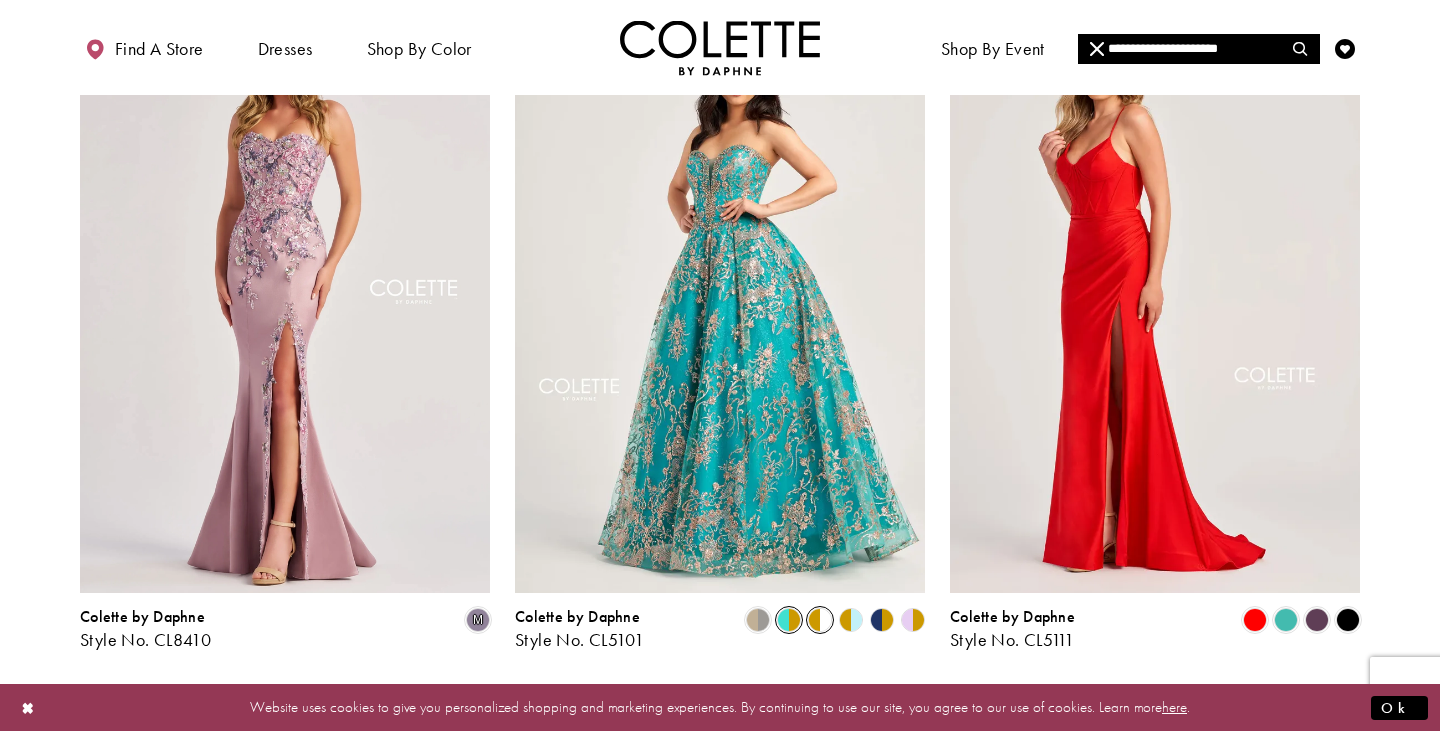 click at bounding box center [820, 620] 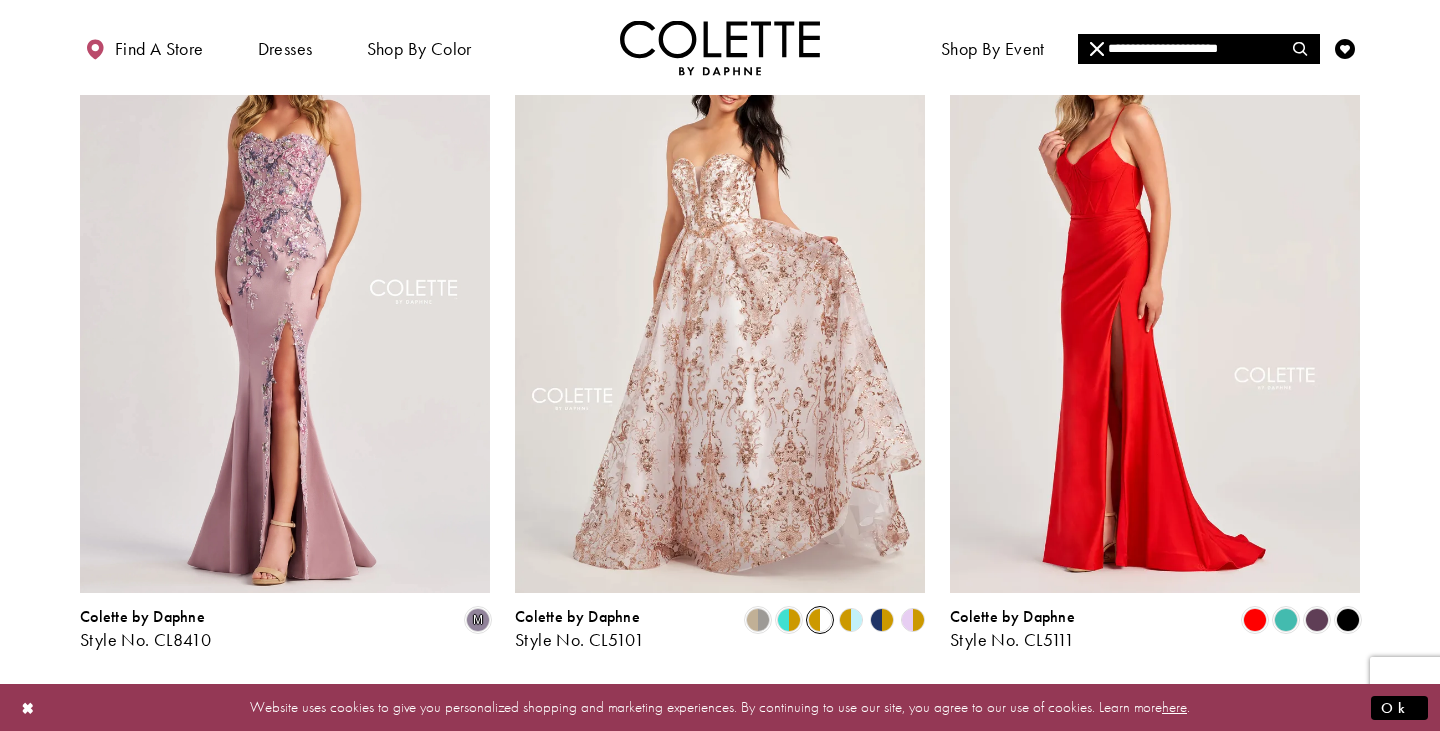 click 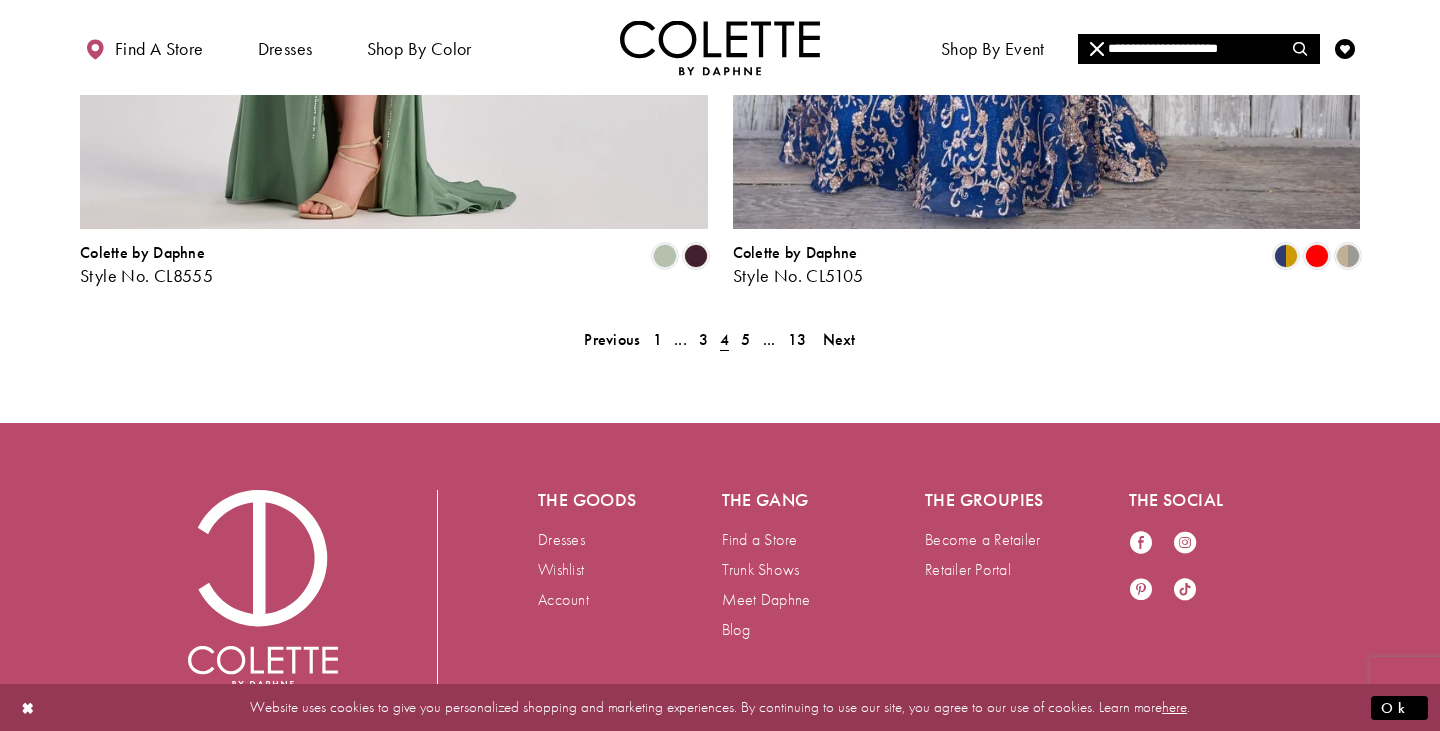scroll, scrollTop: 3769, scrollLeft: 0, axis: vertical 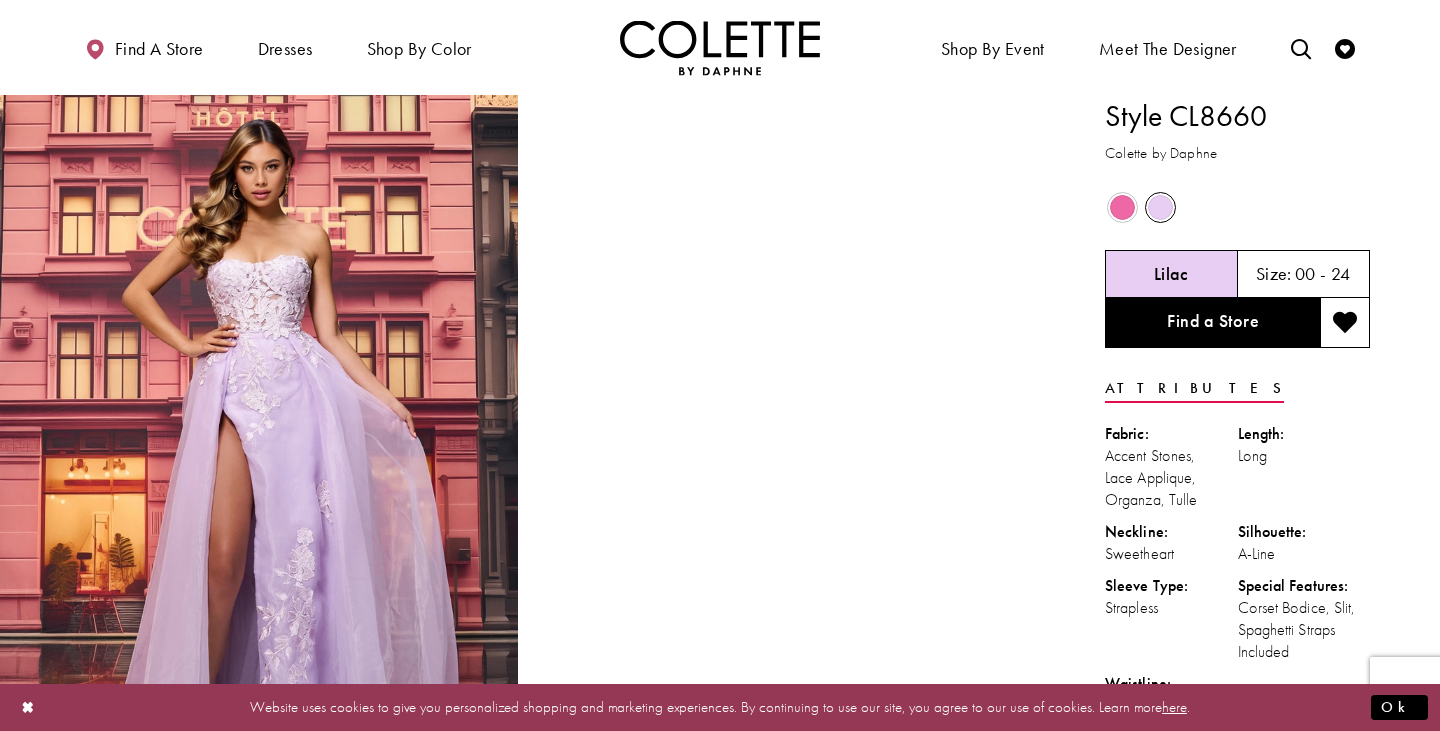 click at bounding box center (1122, 207) 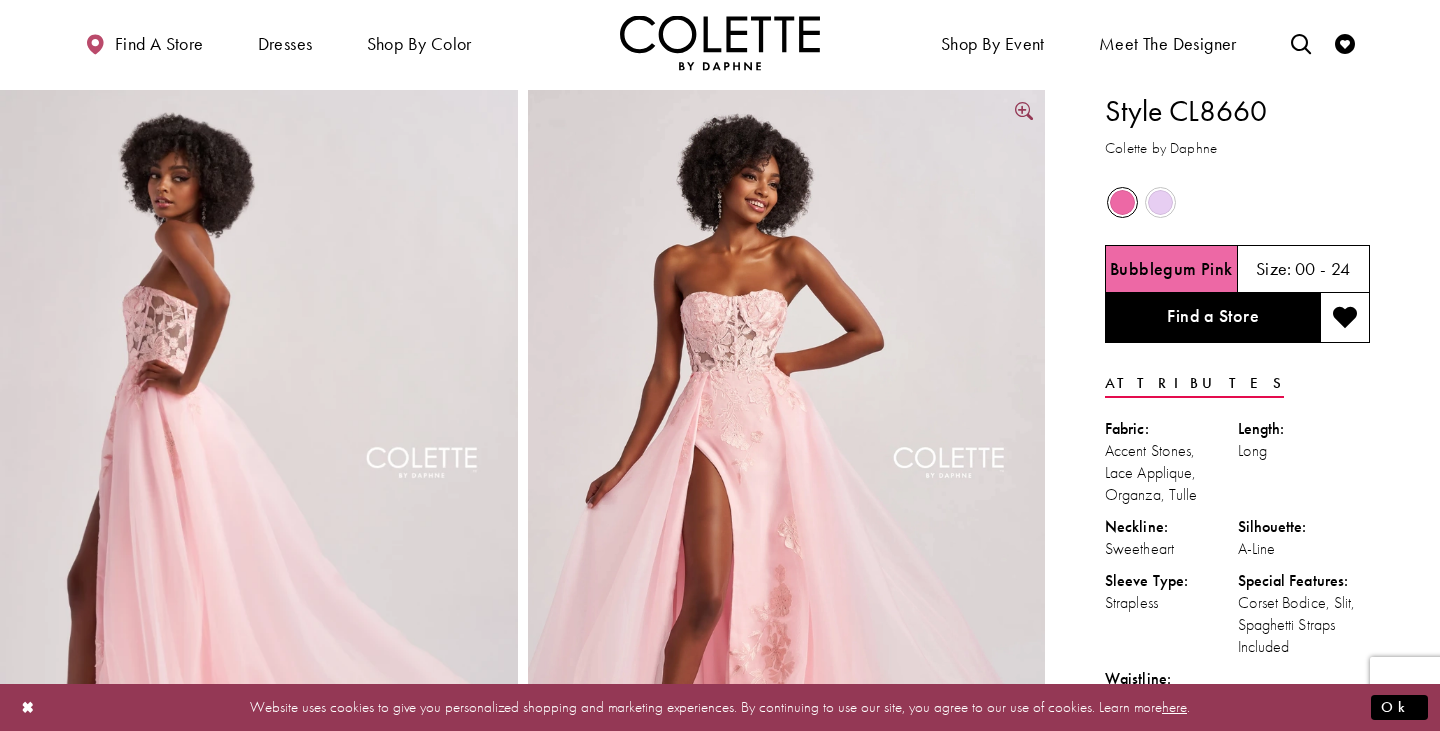 scroll, scrollTop: 0, scrollLeft: 0, axis: both 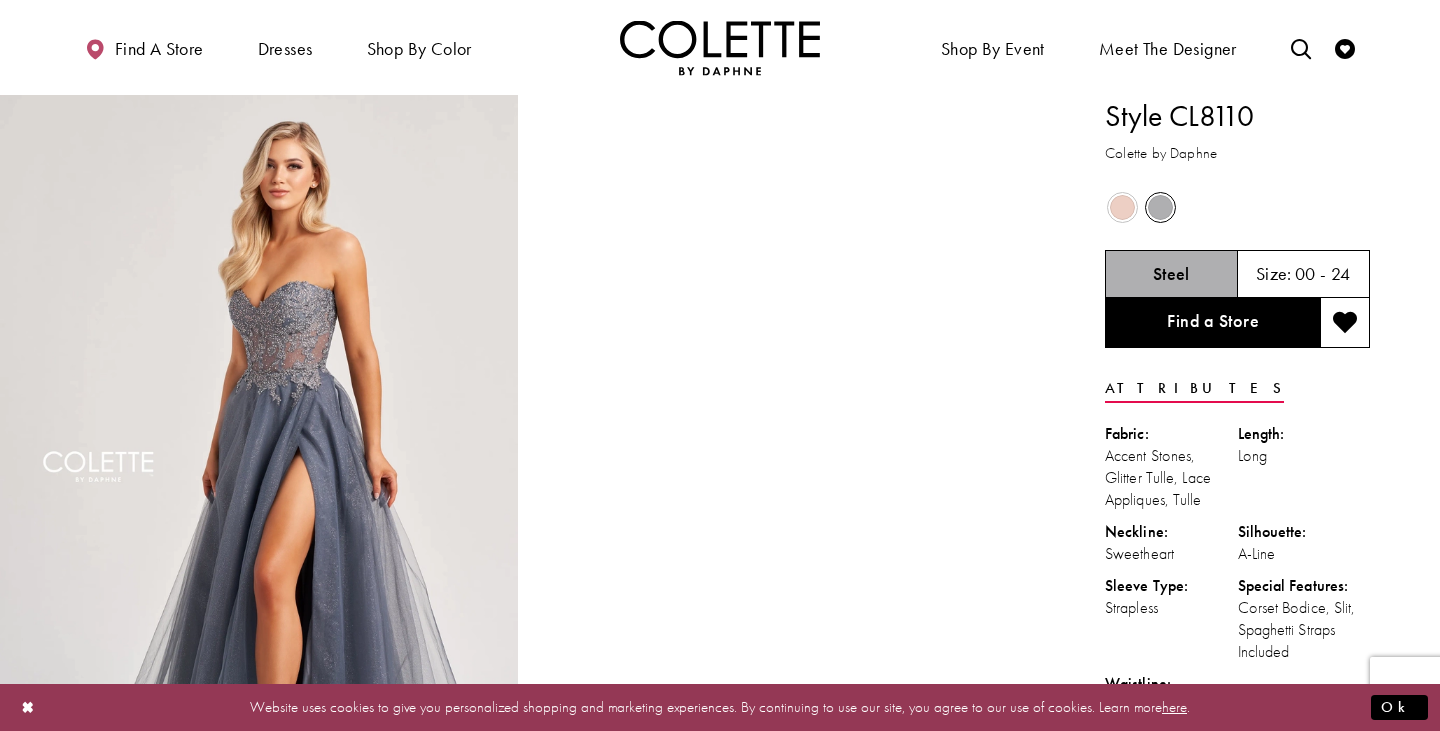 click at bounding box center (1122, 207) 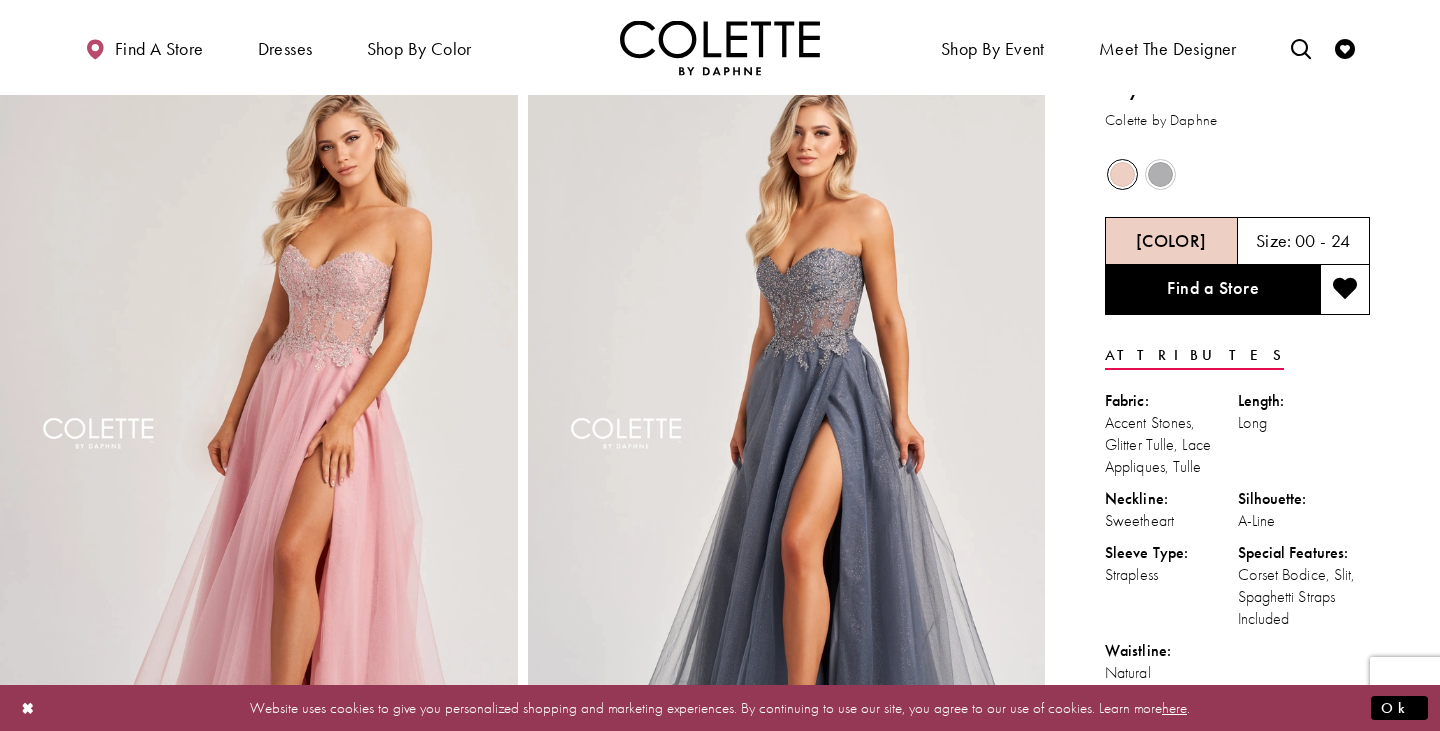 scroll, scrollTop: 40, scrollLeft: 0, axis: vertical 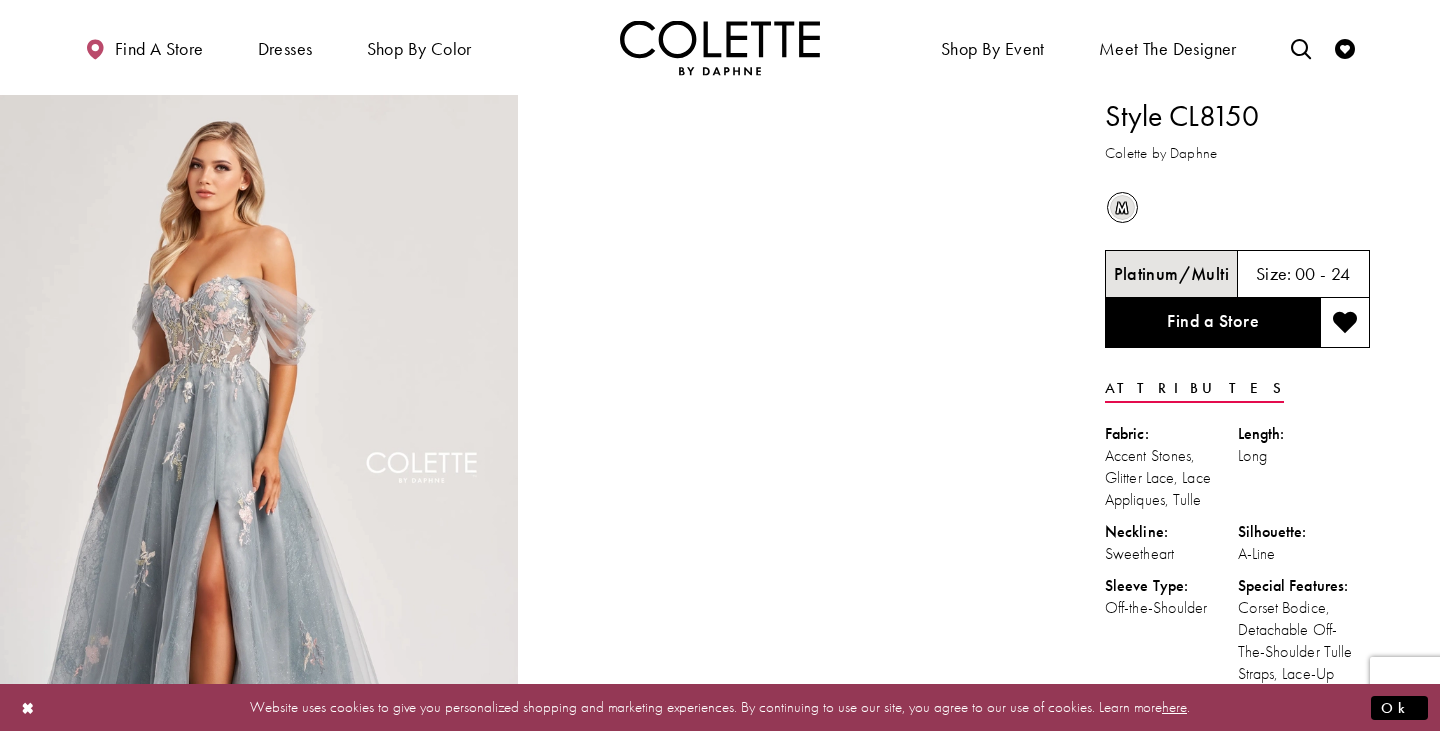 click on "m" at bounding box center [1122, 207] 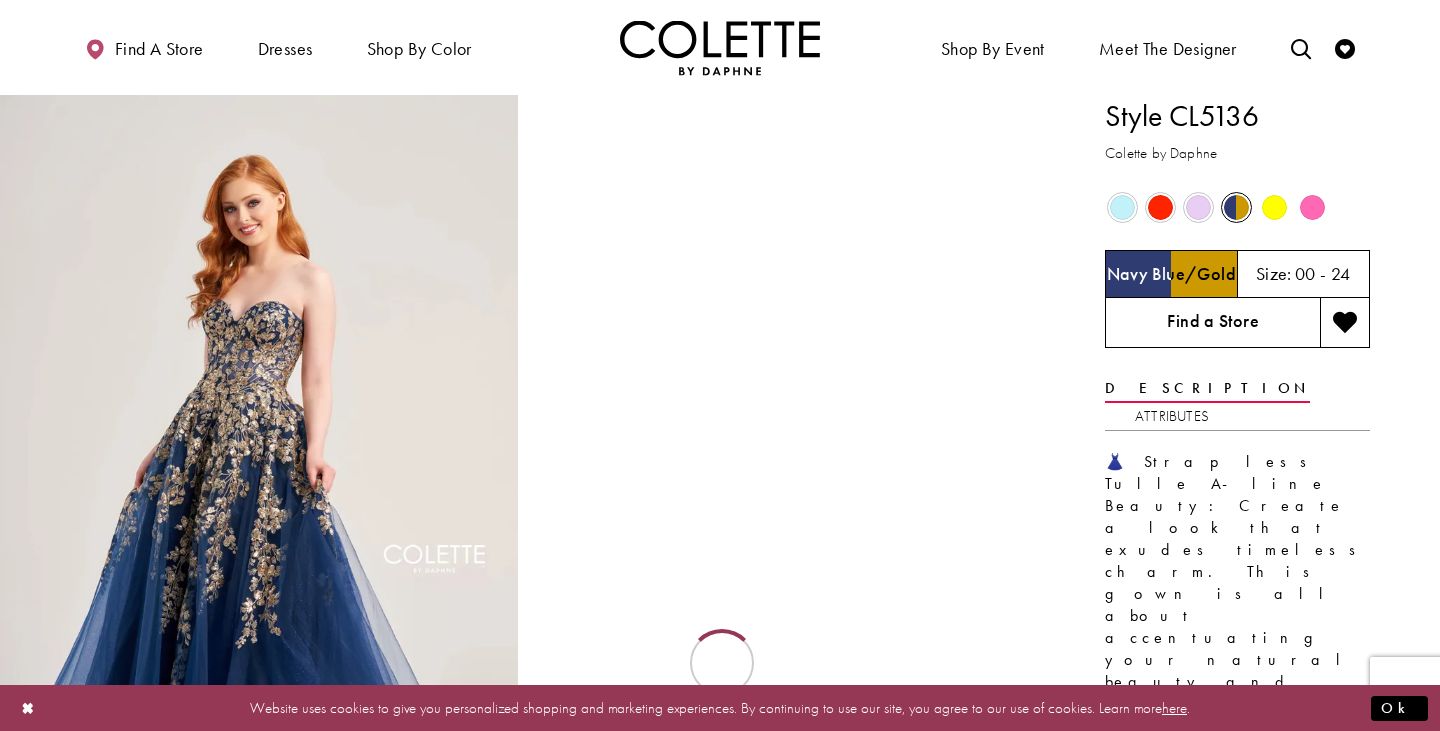 scroll, scrollTop: 0, scrollLeft: 0, axis: both 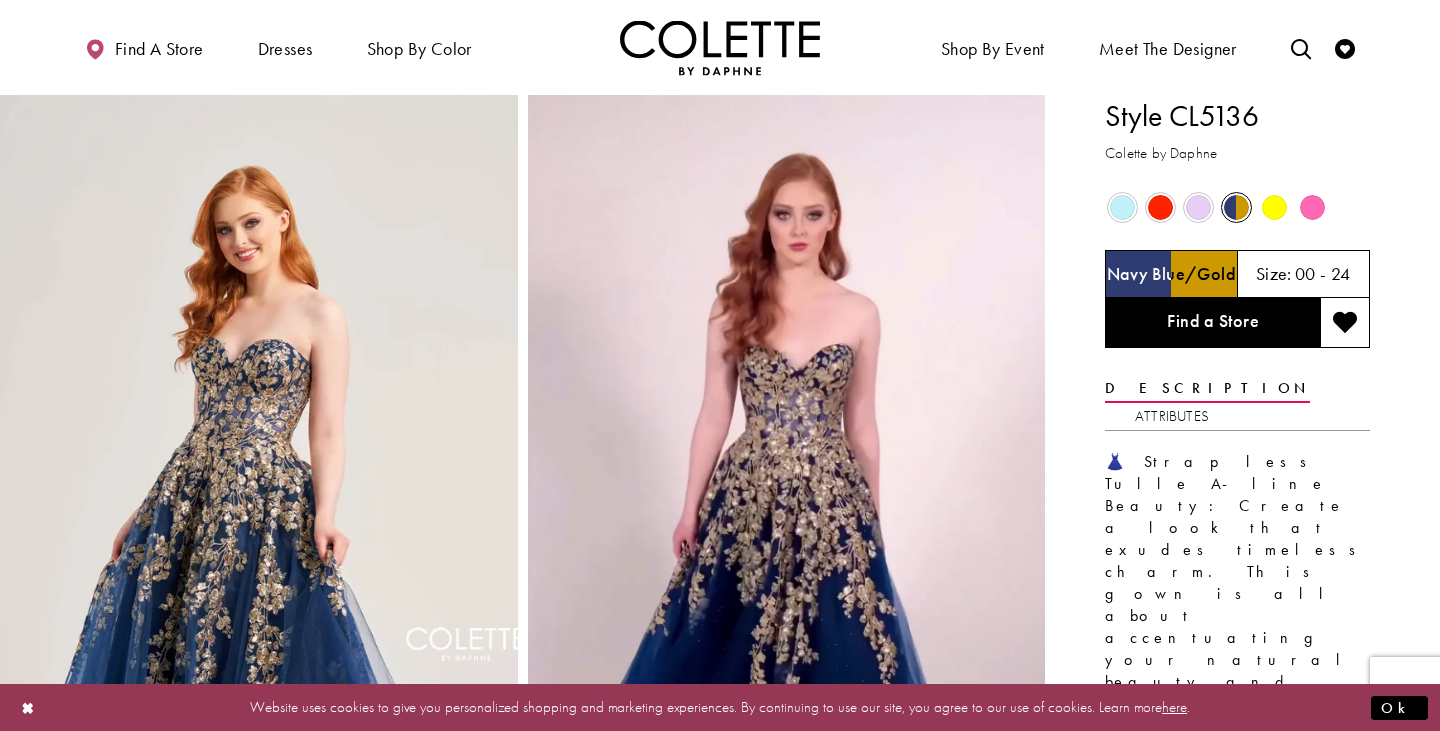 click at bounding box center (1312, 207) 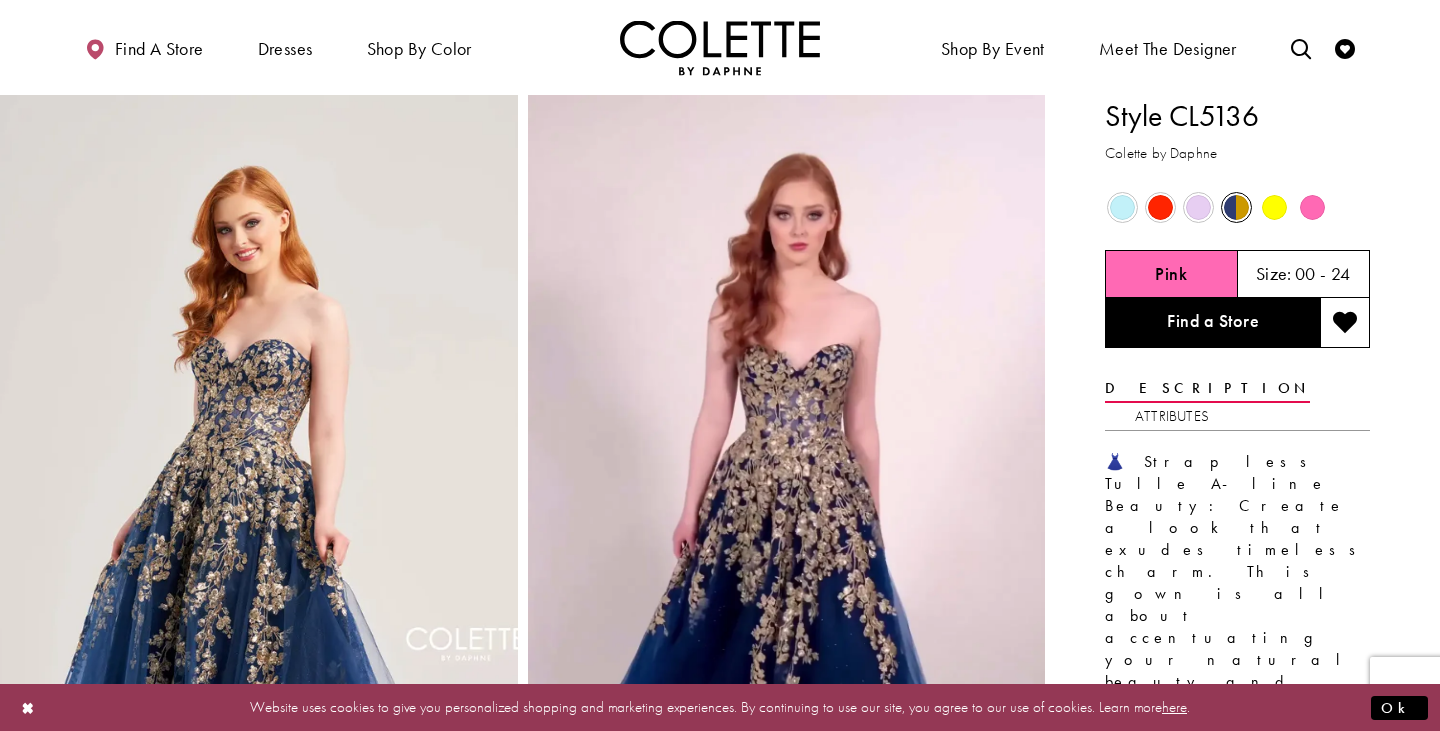 click at bounding box center [1312, 207] 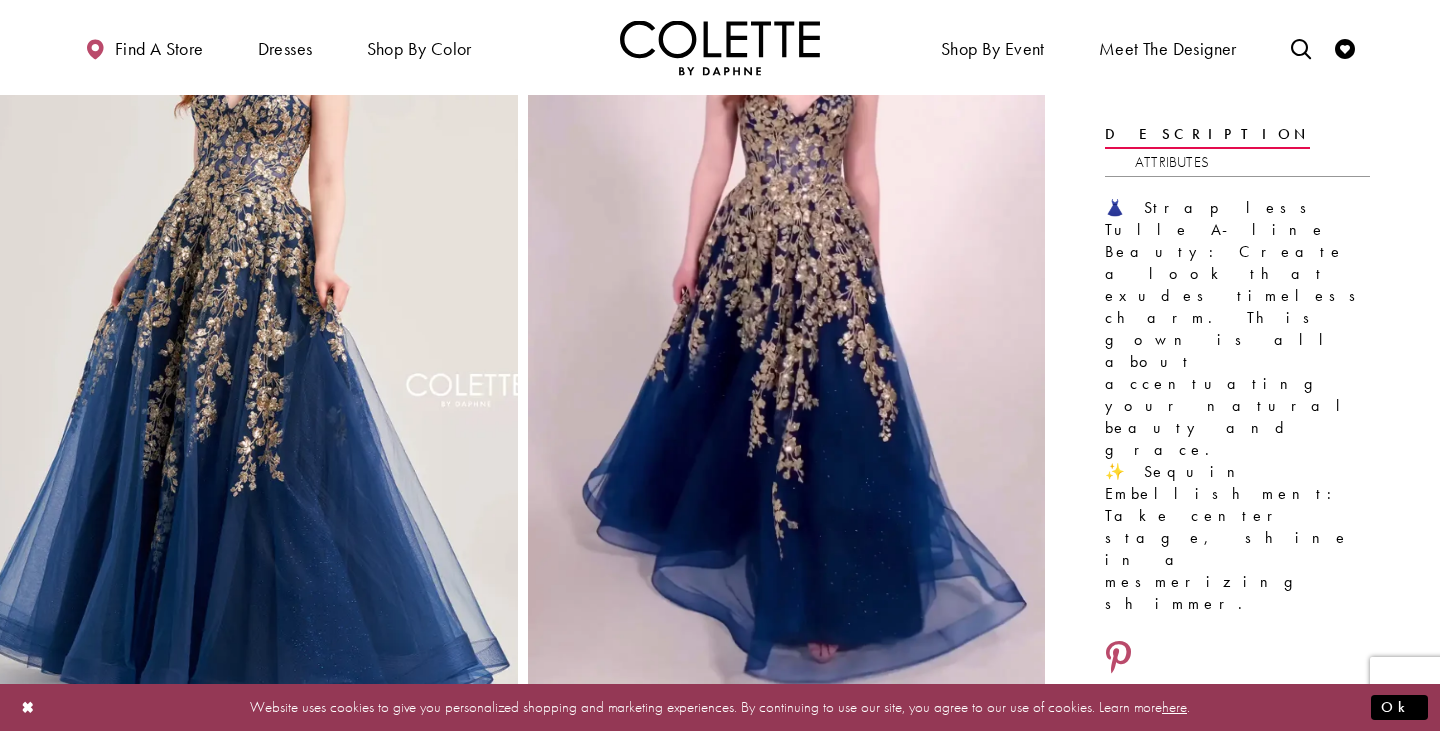 scroll, scrollTop: 0, scrollLeft: 0, axis: both 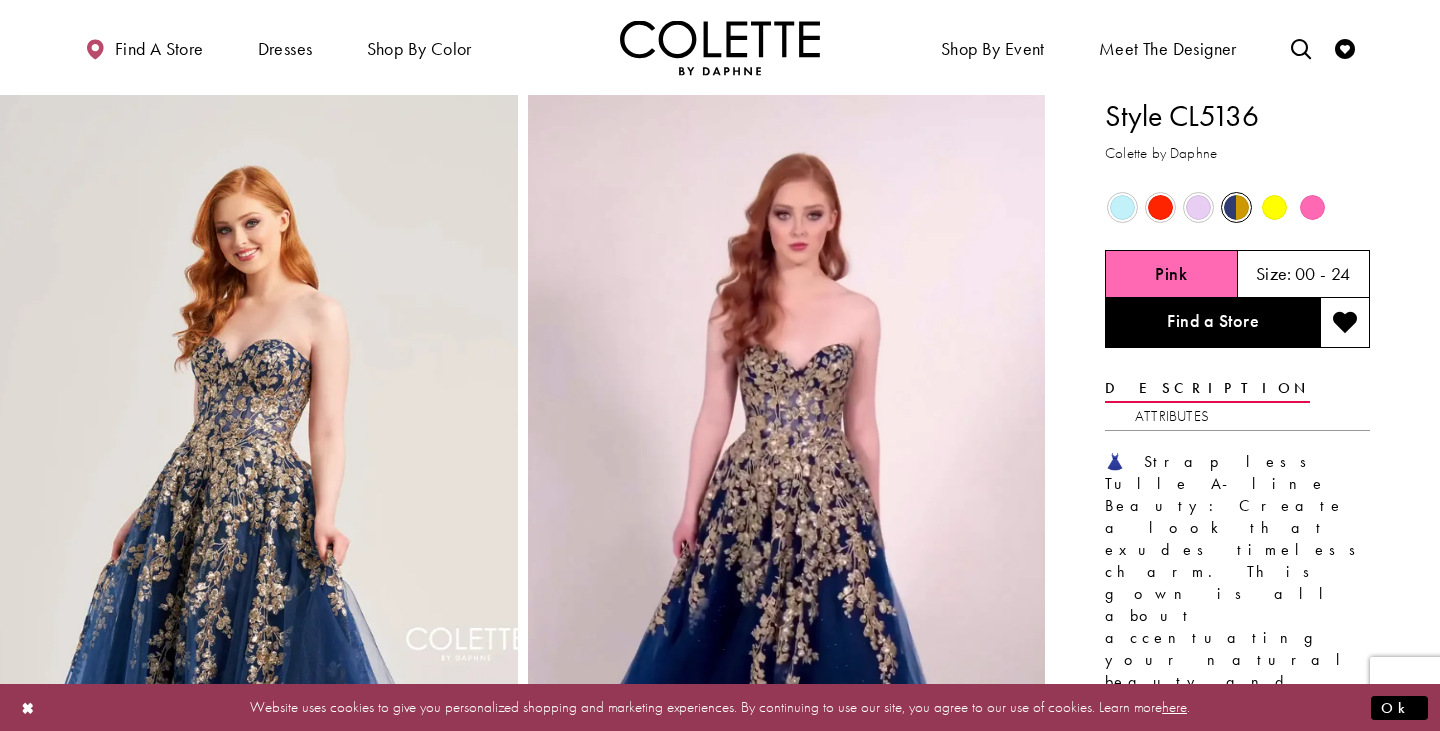 click at bounding box center (1160, 207) 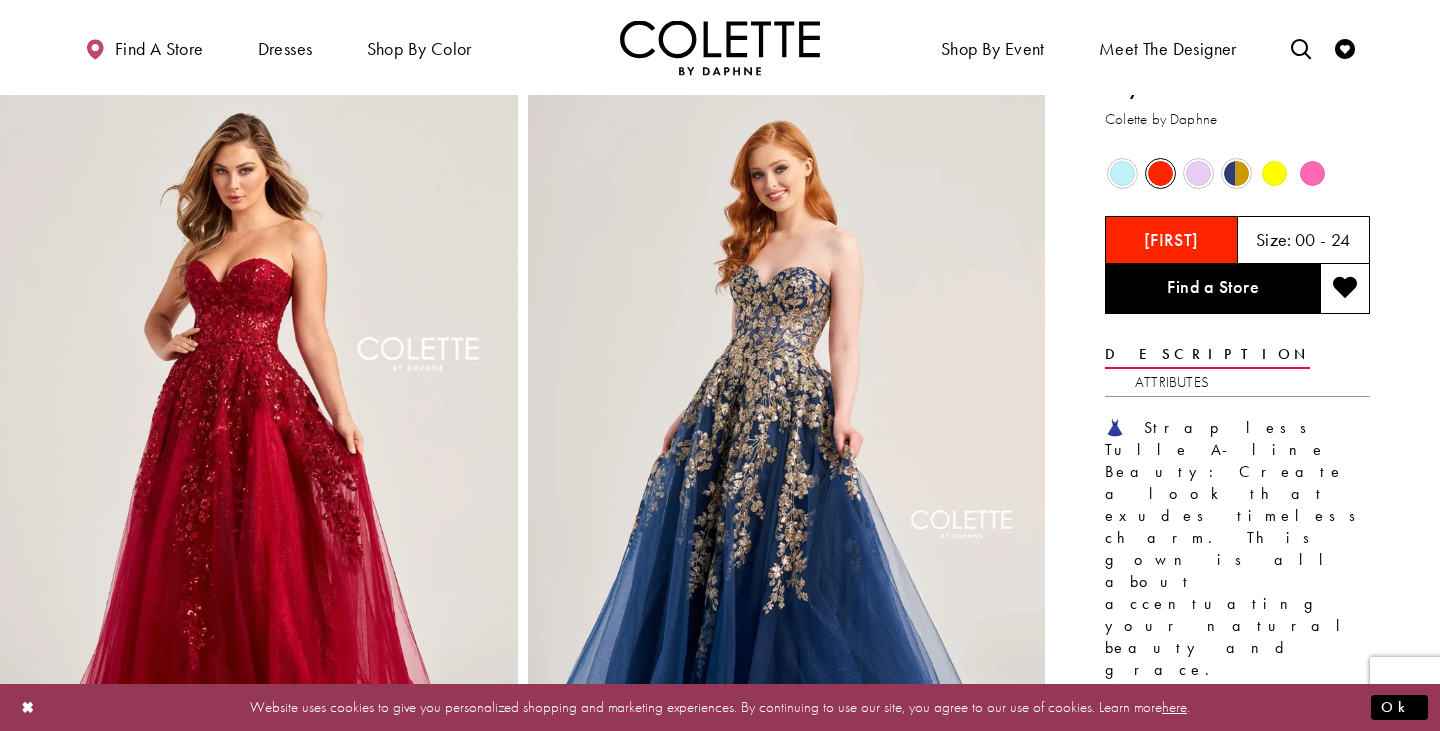 scroll, scrollTop: 0, scrollLeft: 0, axis: both 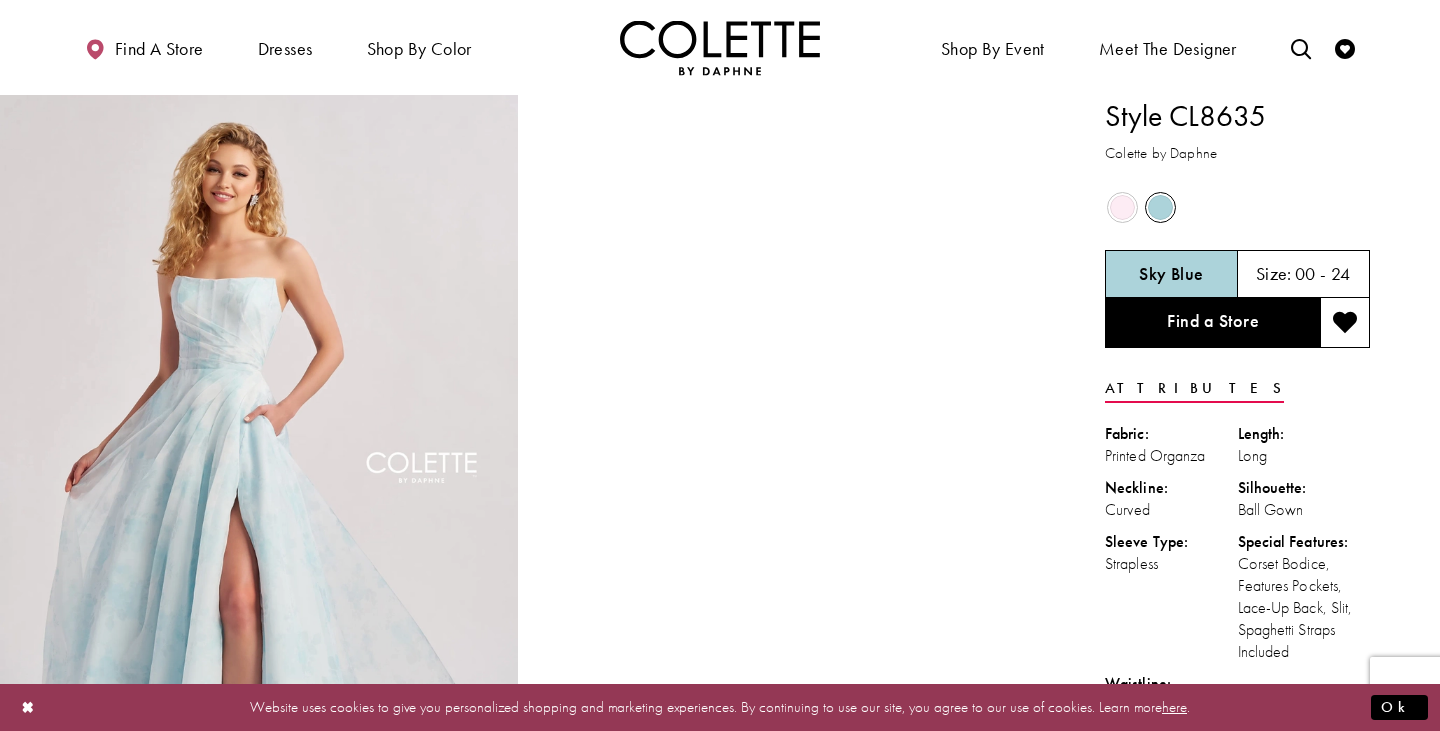 click at bounding box center [1122, 207] 